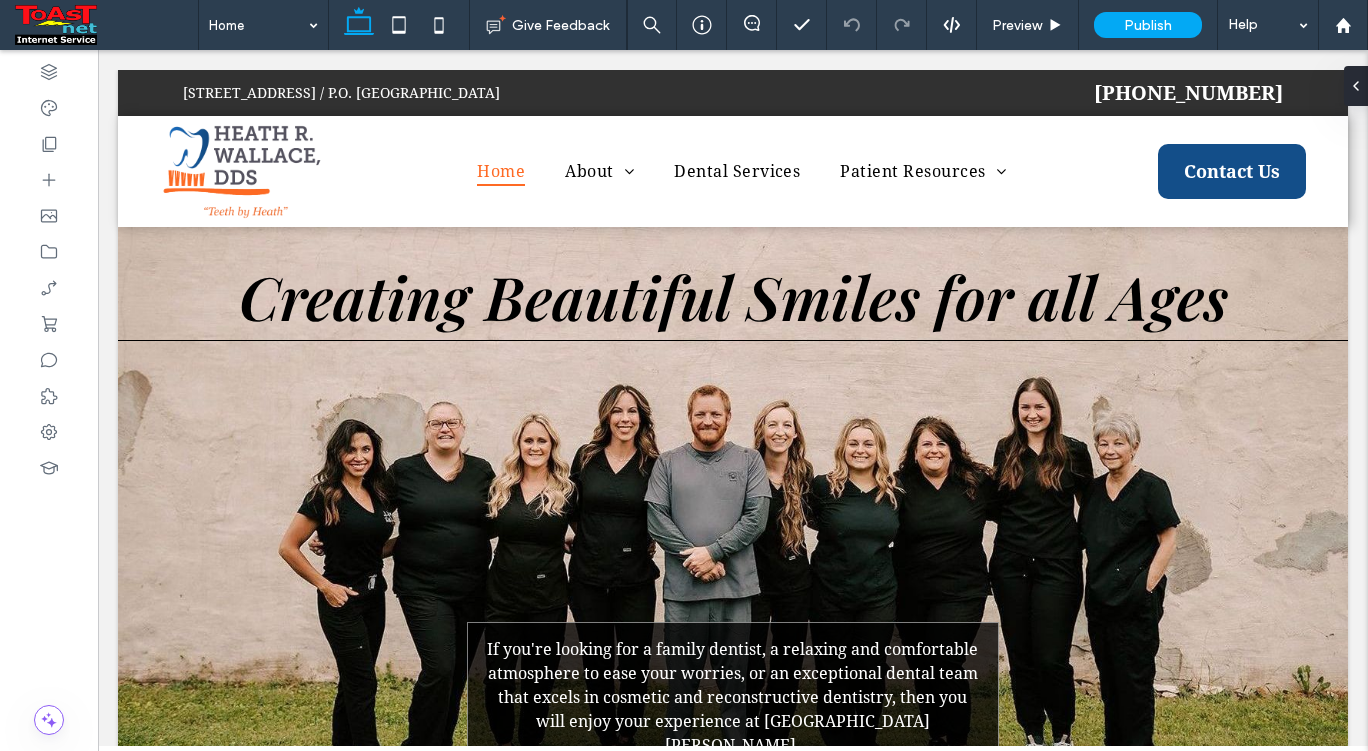 scroll, scrollTop: 0, scrollLeft: 0, axis: both 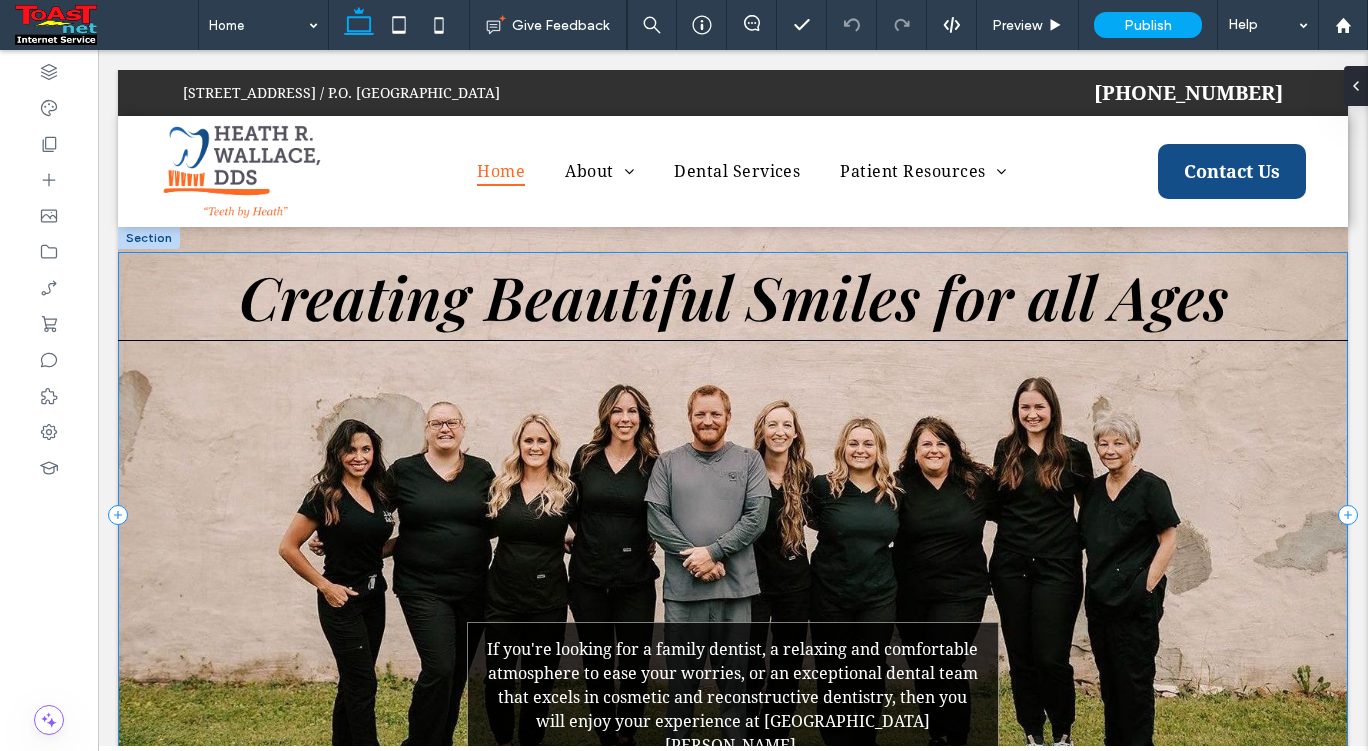 click on "Creating Beautiful Smiles for all Ages
If you're looking for a family dentist, a relaxing and comfortable atmosphere to ease your worries, or an exceptional dental team that excels in cosmetic and reconstructive dentistry, then you will enjoy your experience at [GEOGRAPHIC_DATA][PERSON_NAME]." at bounding box center (733, 515) 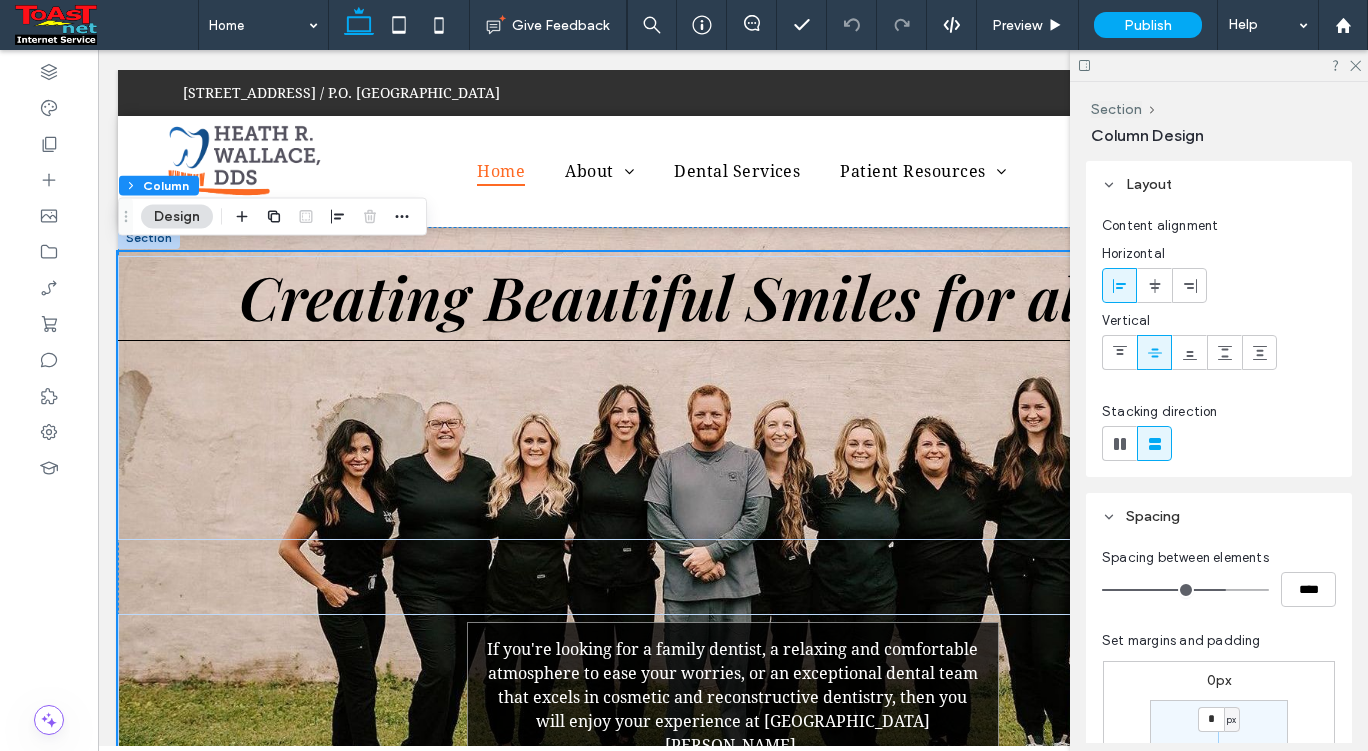 click at bounding box center [1219, 65] 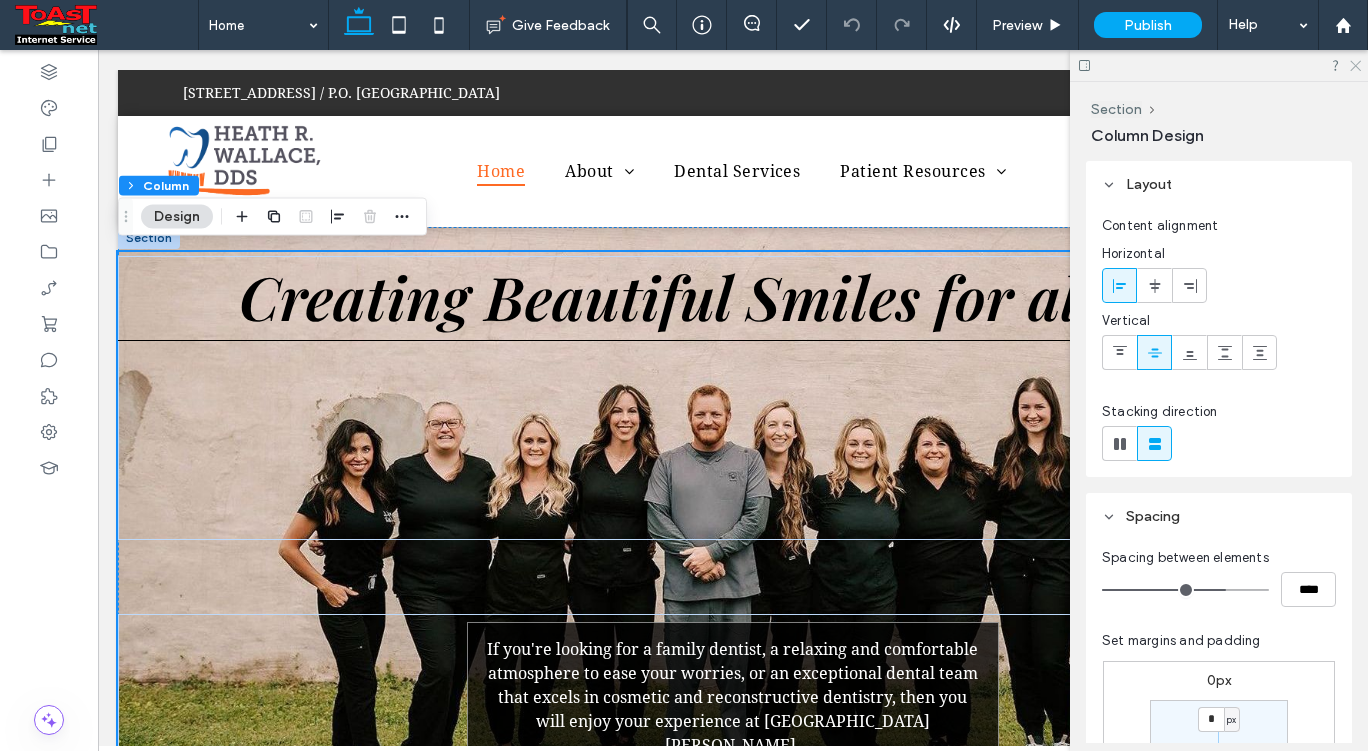 click 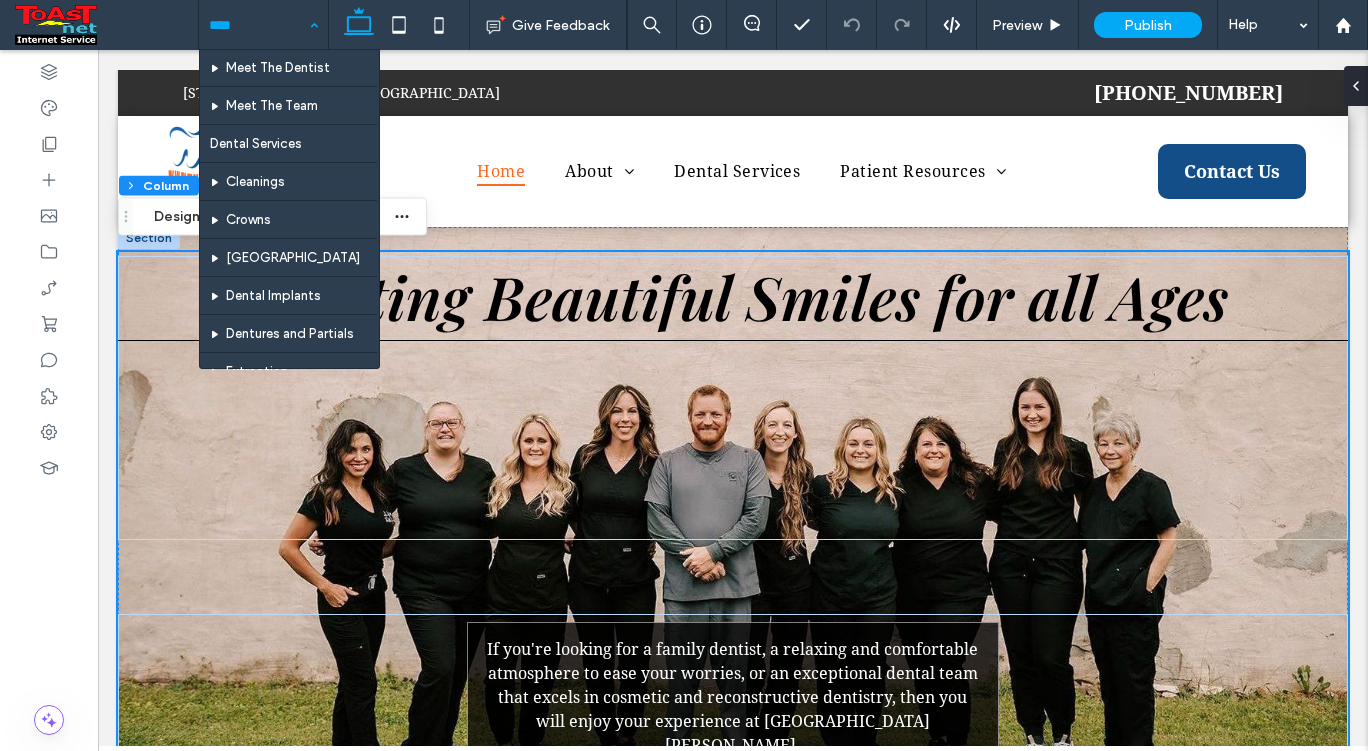 scroll, scrollTop: 0, scrollLeft: 0, axis: both 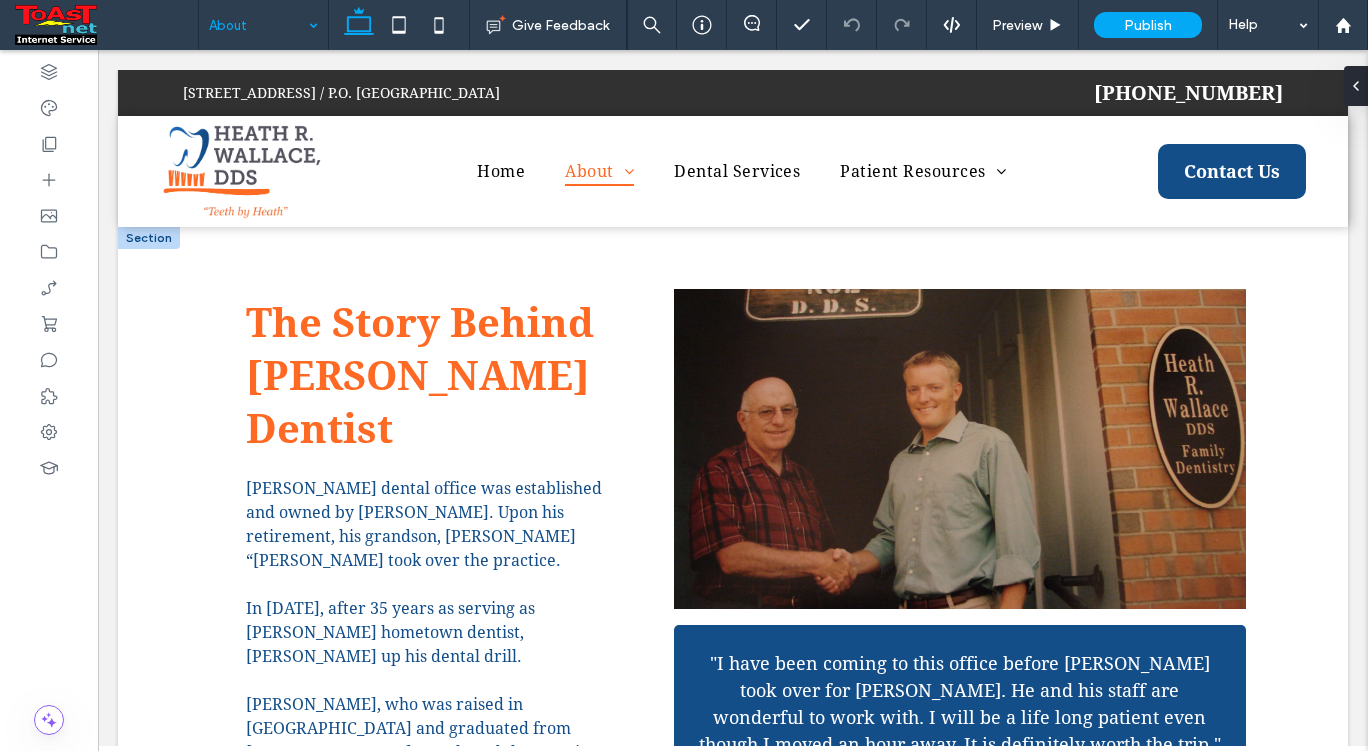 click at bounding box center (149, 238) 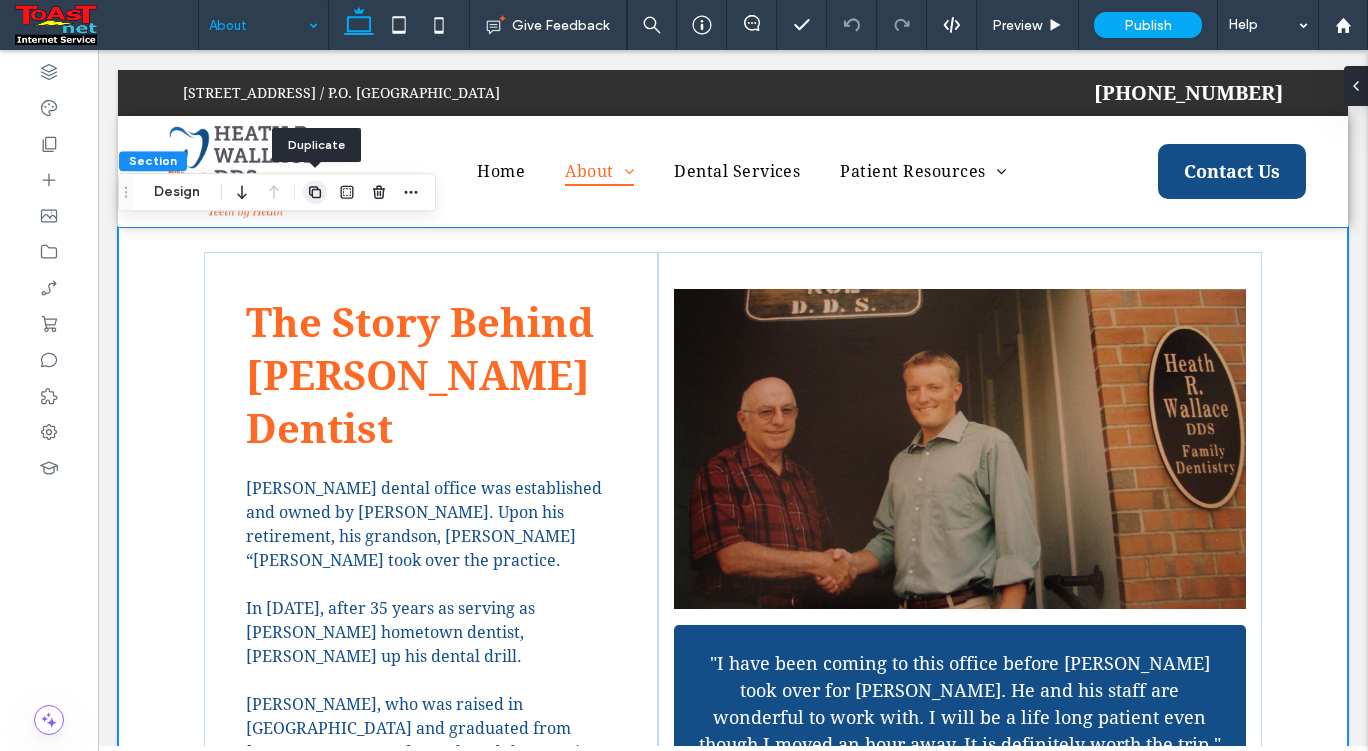 click 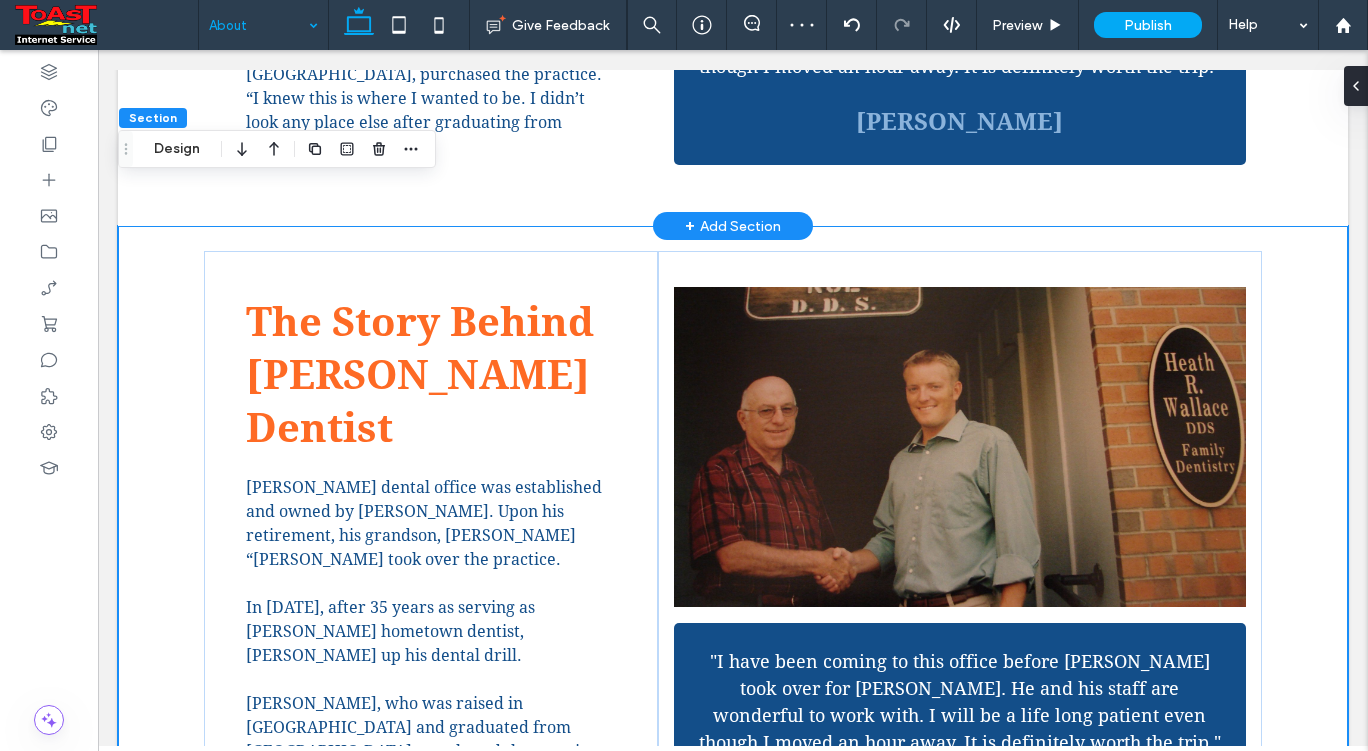 scroll, scrollTop: 731, scrollLeft: 0, axis: vertical 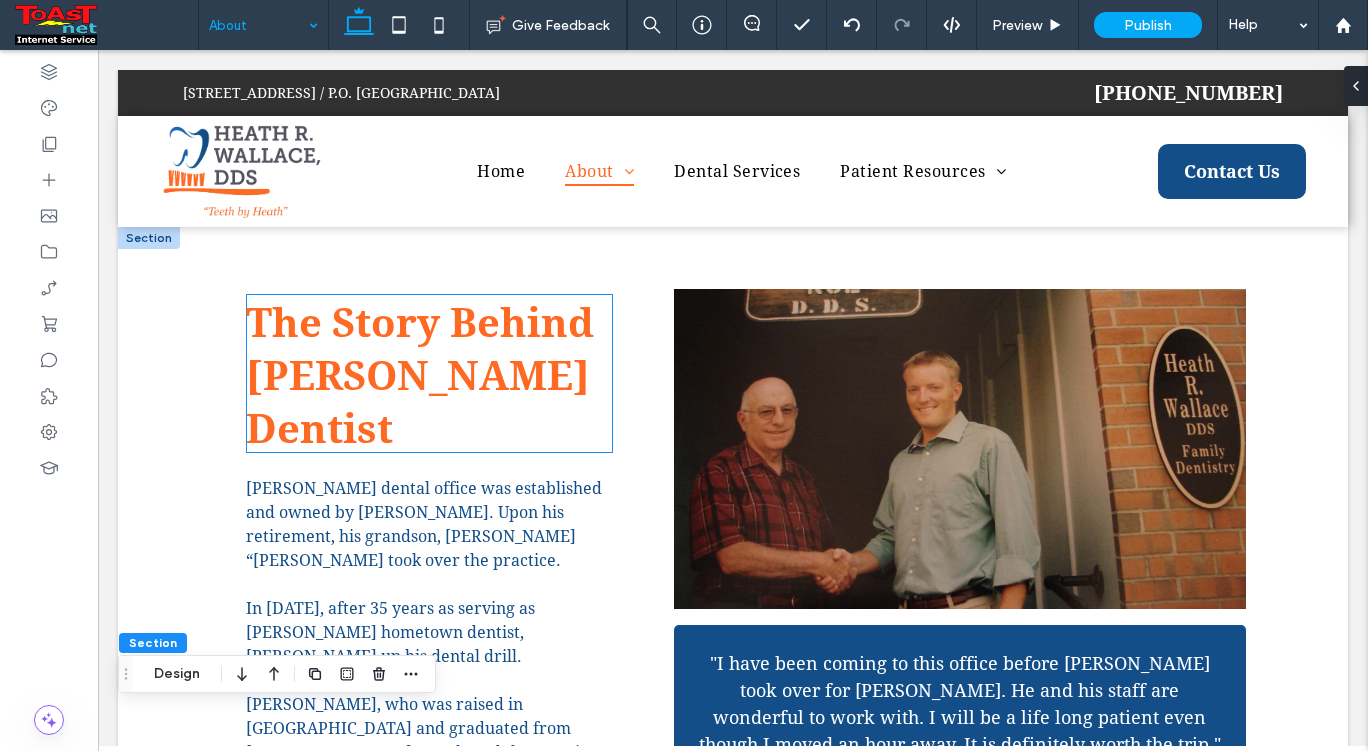 click on "The Story Behind [PERSON_NAME] Dentist" at bounding box center [420, 376] 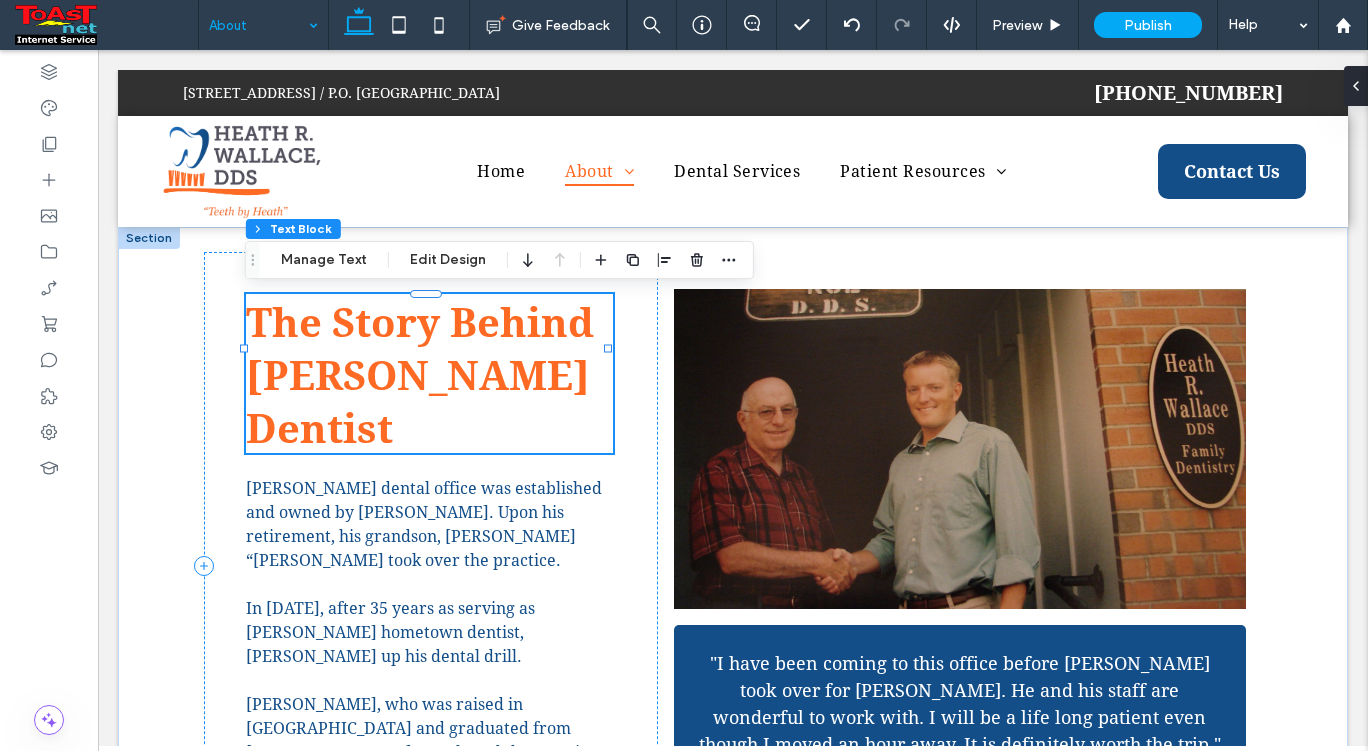 click on "The Story Behind [PERSON_NAME] Dentist" at bounding box center [420, 376] 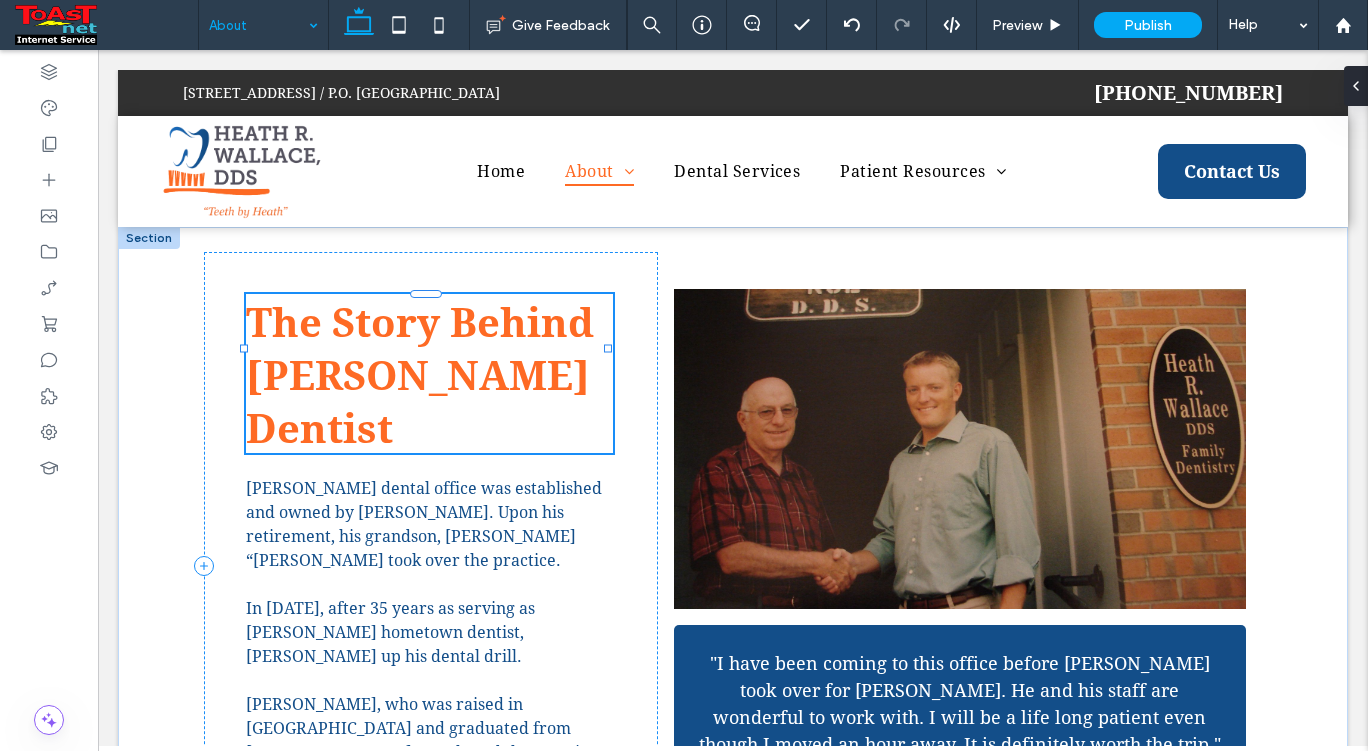 click on "The Story Behind [PERSON_NAME] Dentist" at bounding box center [420, 376] 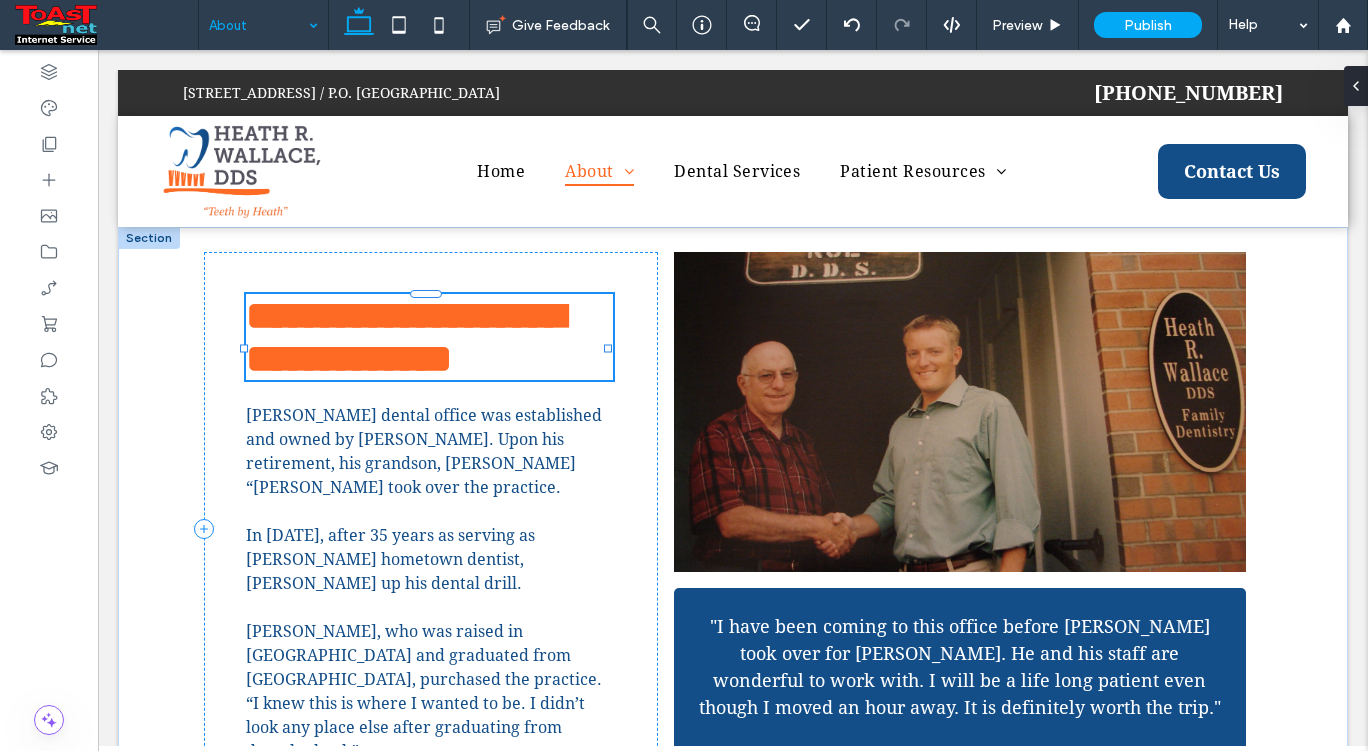 type on "**********" 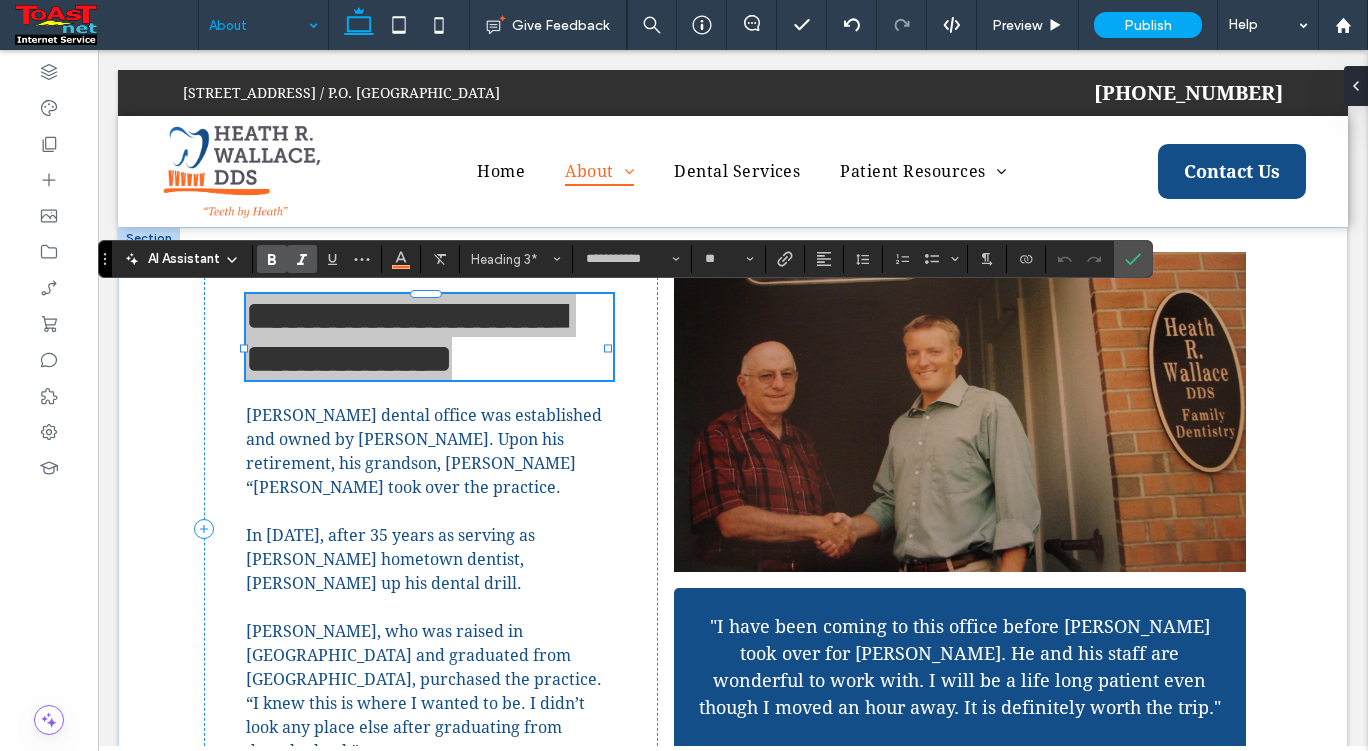click 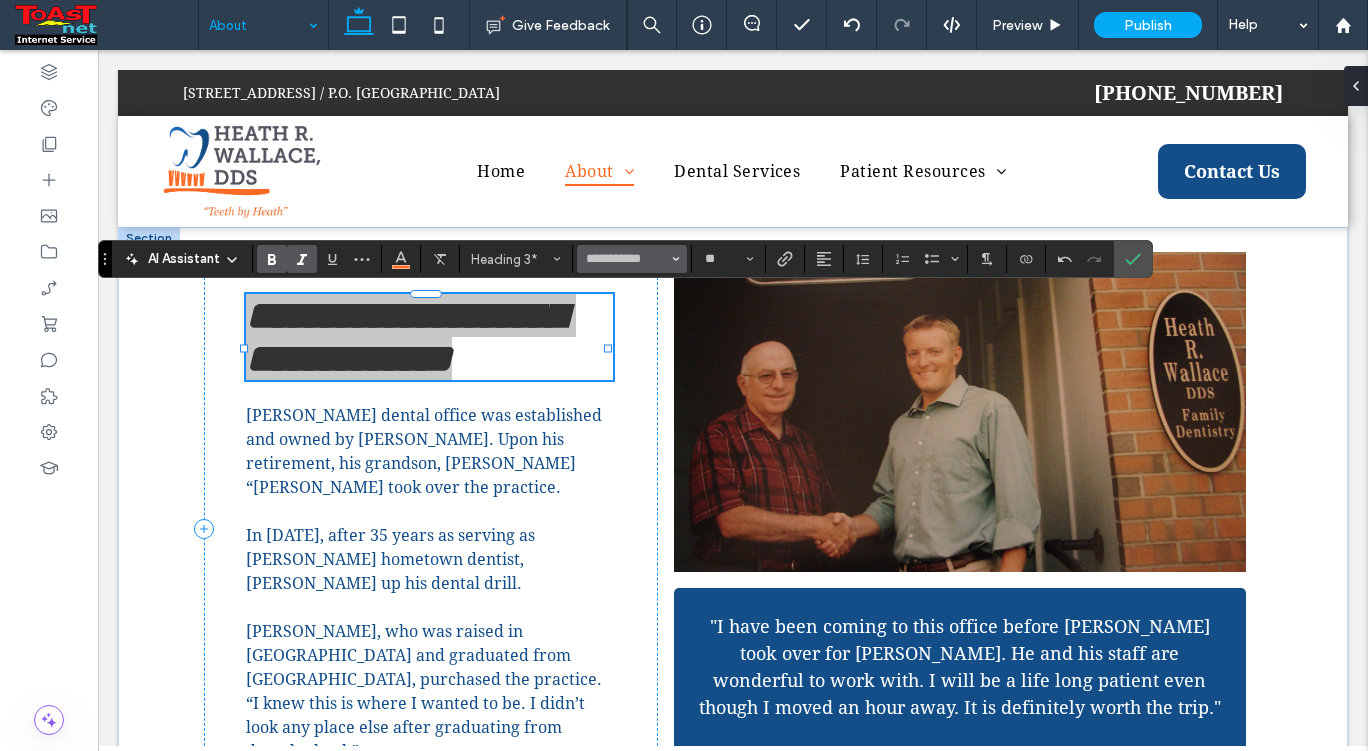 click 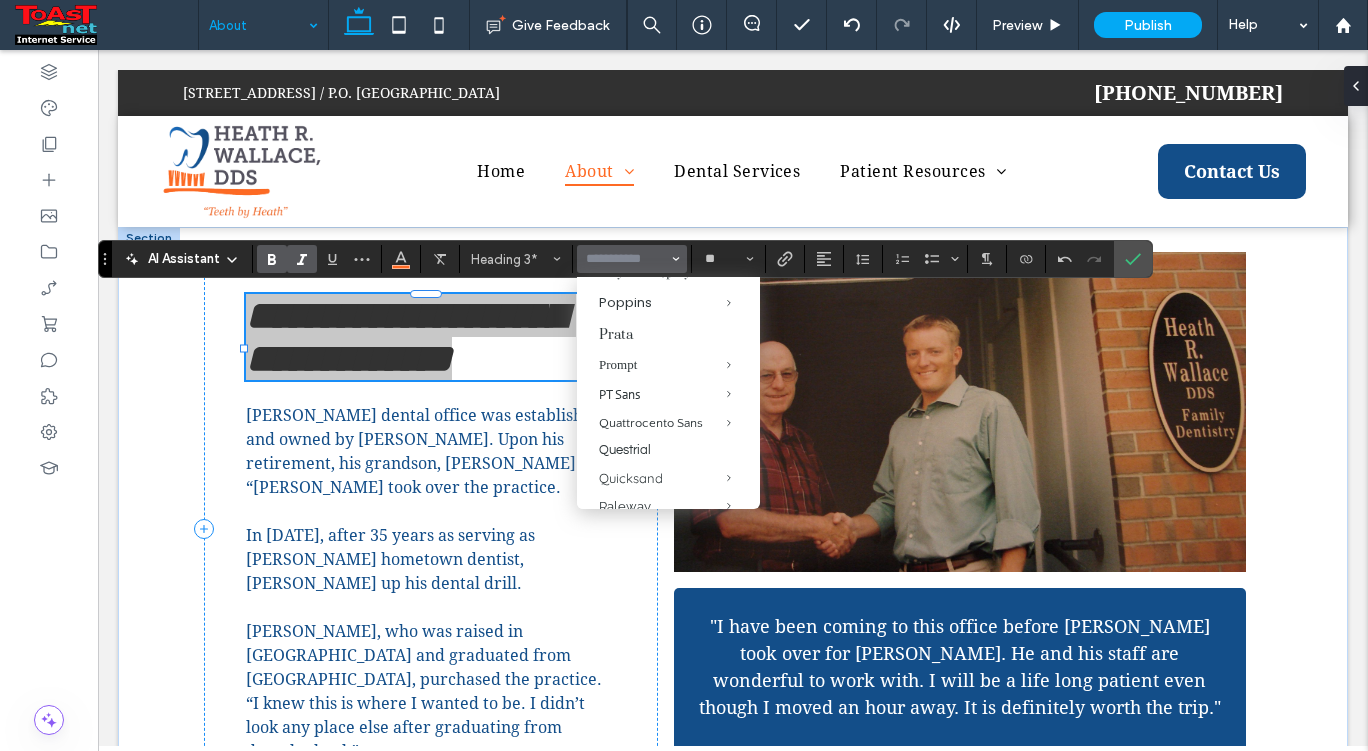 scroll, scrollTop: 1437, scrollLeft: 0, axis: vertical 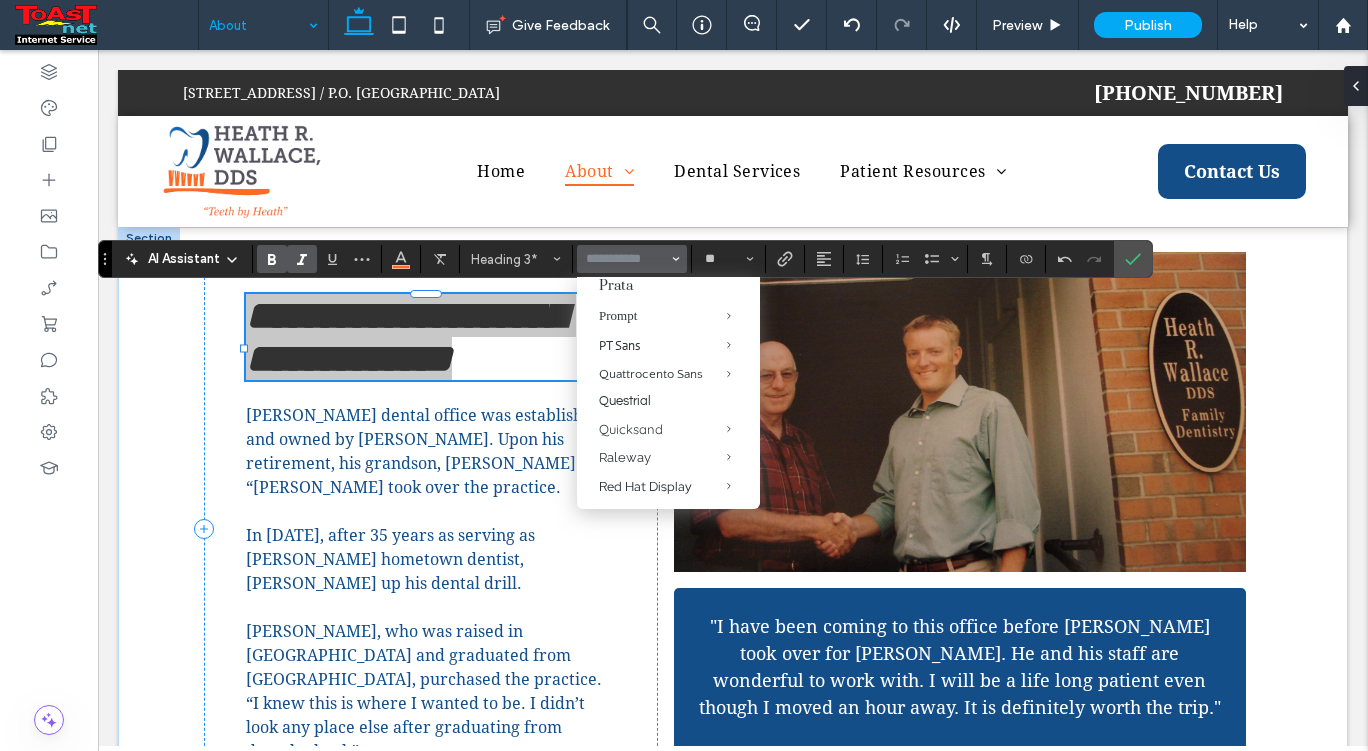 click on "Playfair Display" at bounding box center (668, 222) 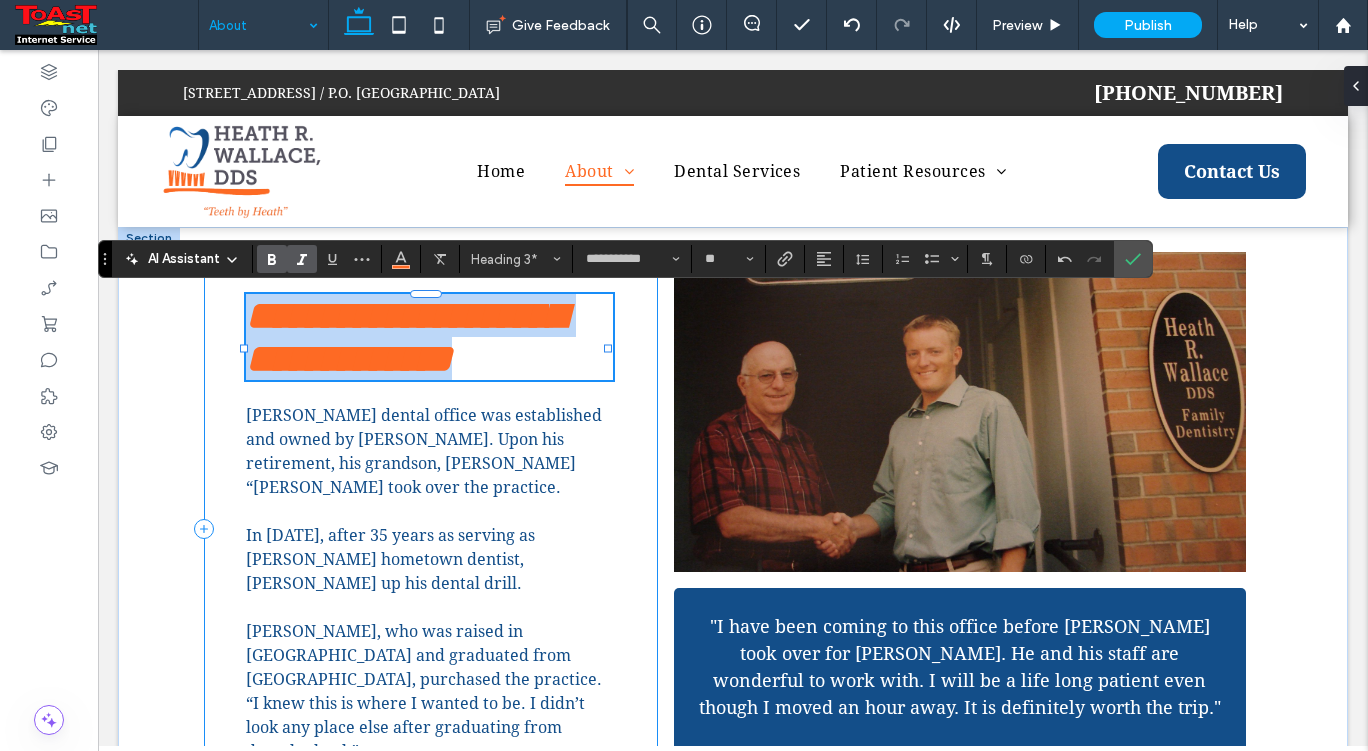 type on "**********" 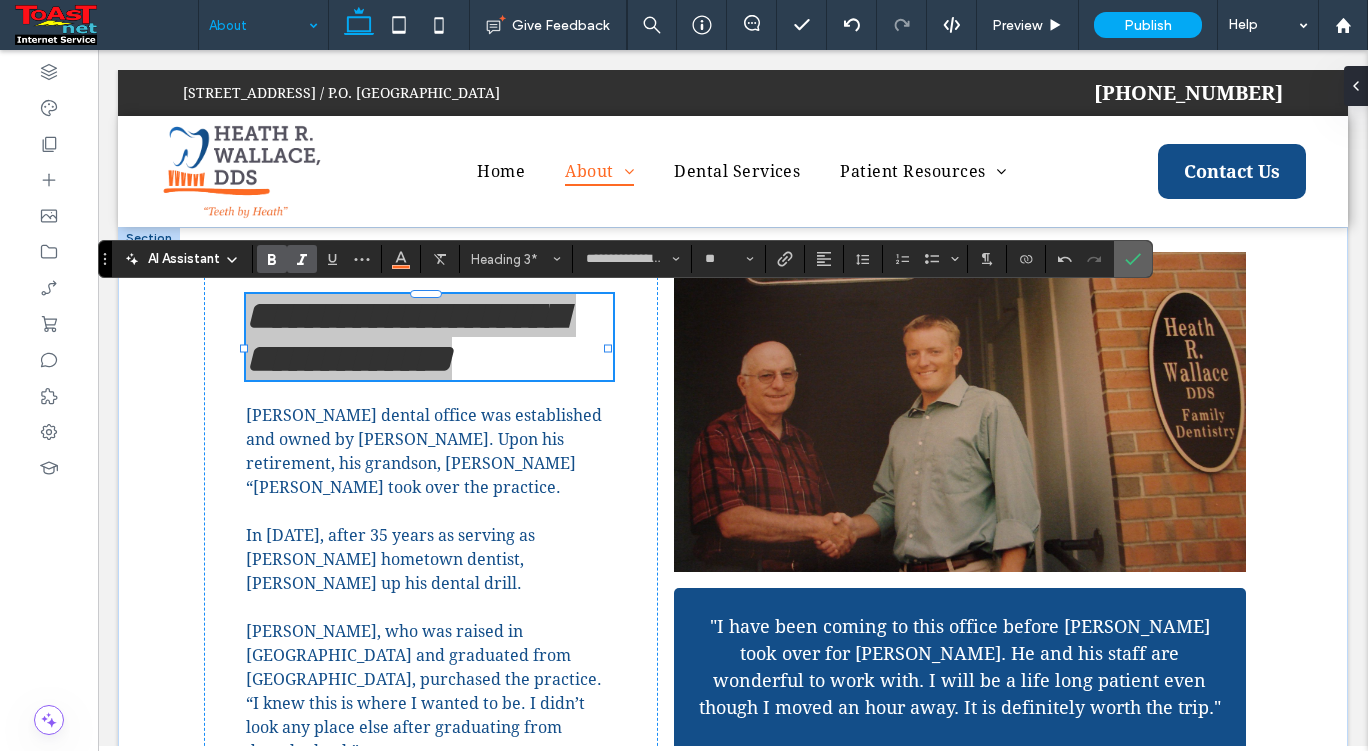click 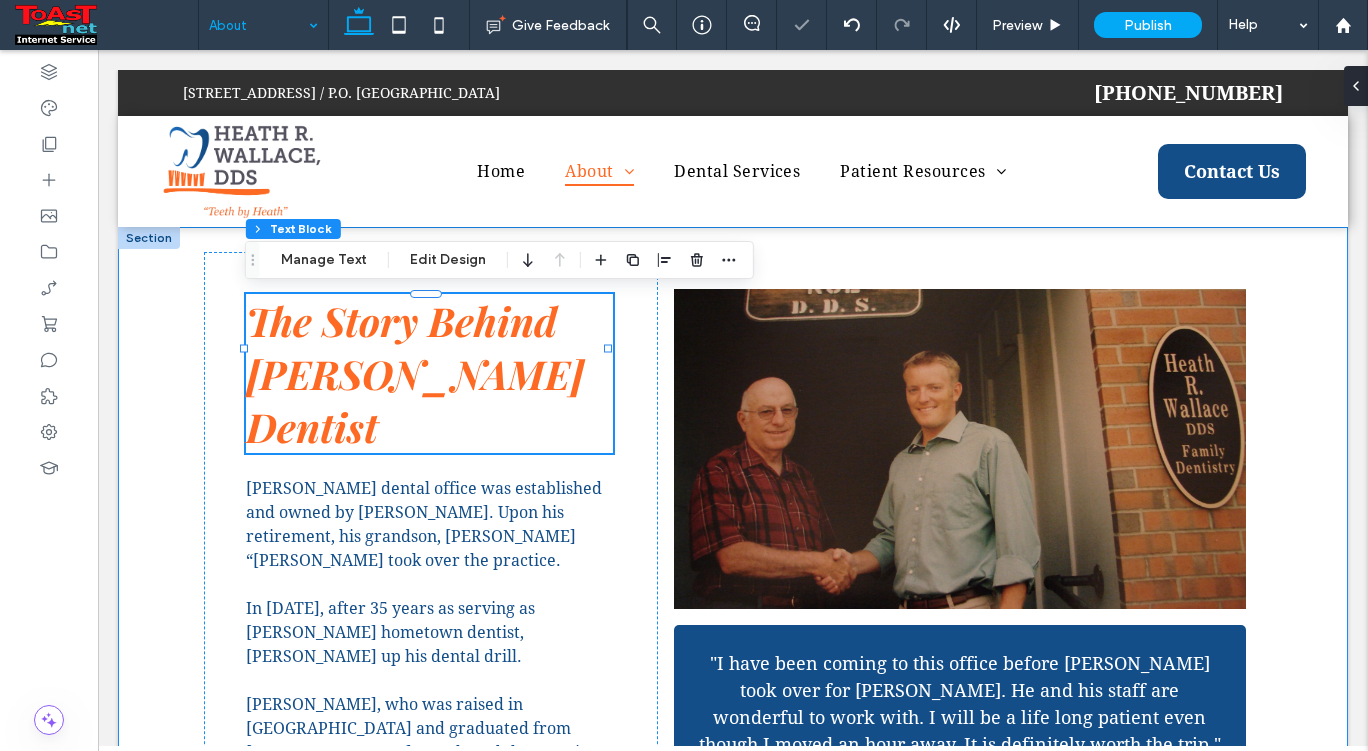 click on ""I have been coming to this office before [PERSON_NAME] took over for [PERSON_NAME]. He and his staff are wonderful to work with. I will be a life long patient even though I moved an hour away. It is definitely worth the trip." [PERSON_NAME]
The Story Behind [PERSON_NAME] Dentist
Weston’s dental office was established and owned by [PERSON_NAME]. Upon his retirement, his grandson, [PERSON_NAME] “[PERSON_NAME] took over the practice. In [DATE], after 35 years as serving as [PERSON_NAME] hometown dentist, [PERSON_NAME] up his dental drill. [PERSON_NAME], who was raised in [GEOGRAPHIC_DATA] and graduated from [GEOGRAPHIC_DATA], purchased the practice. “I knew this is where I wanted to be. I didn’t look any place else after graduating from dental school.”" at bounding box center [733, 565] 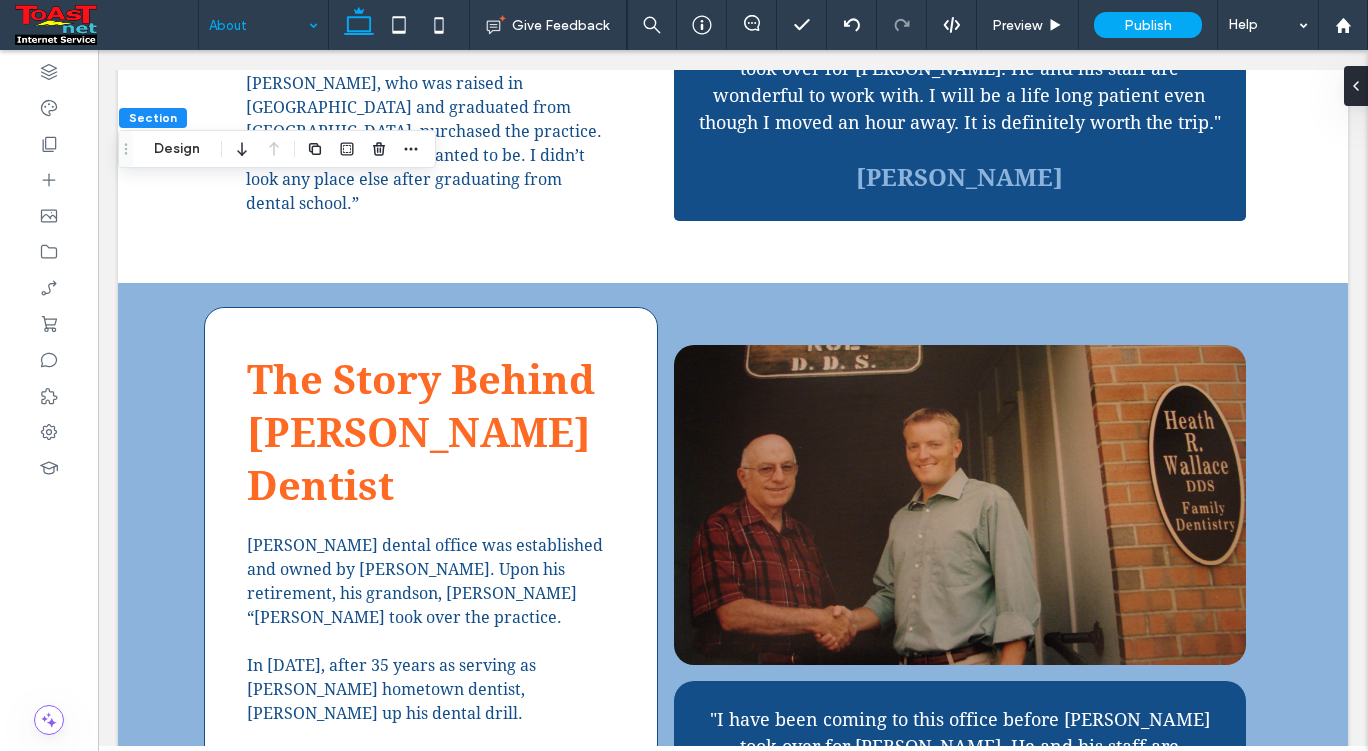 scroll, scrollTop: 1249, scrollLeft: 0, axis: vertical 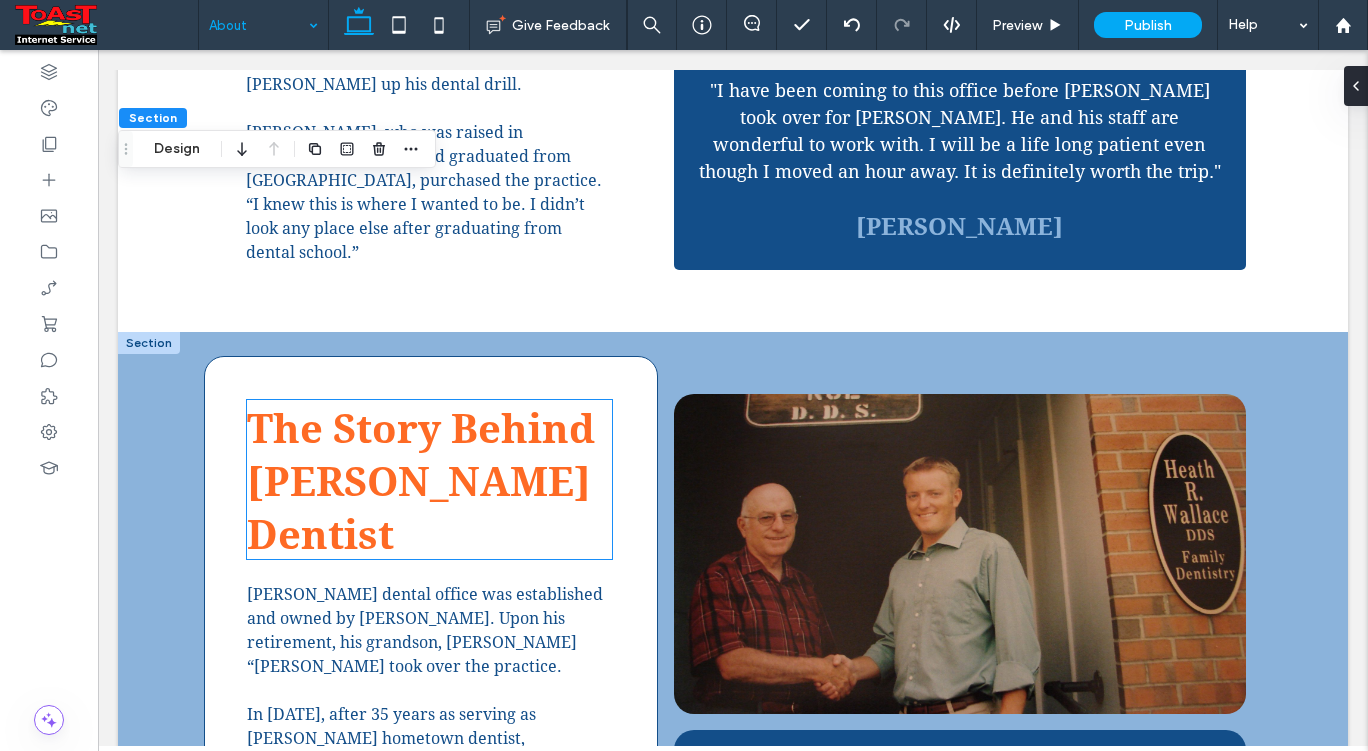 click on "The Story Behind [PERSON_NAME] Dentist" at bounding box center (421, 482) 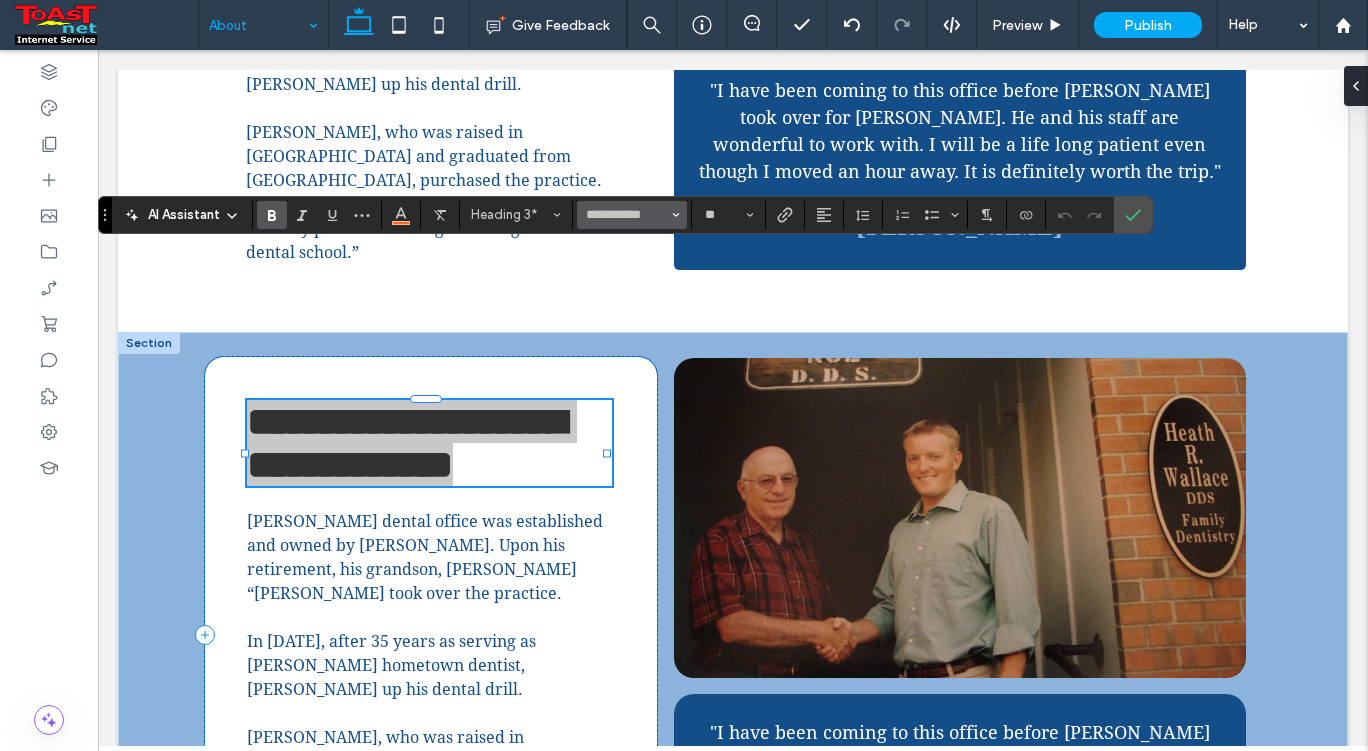 click 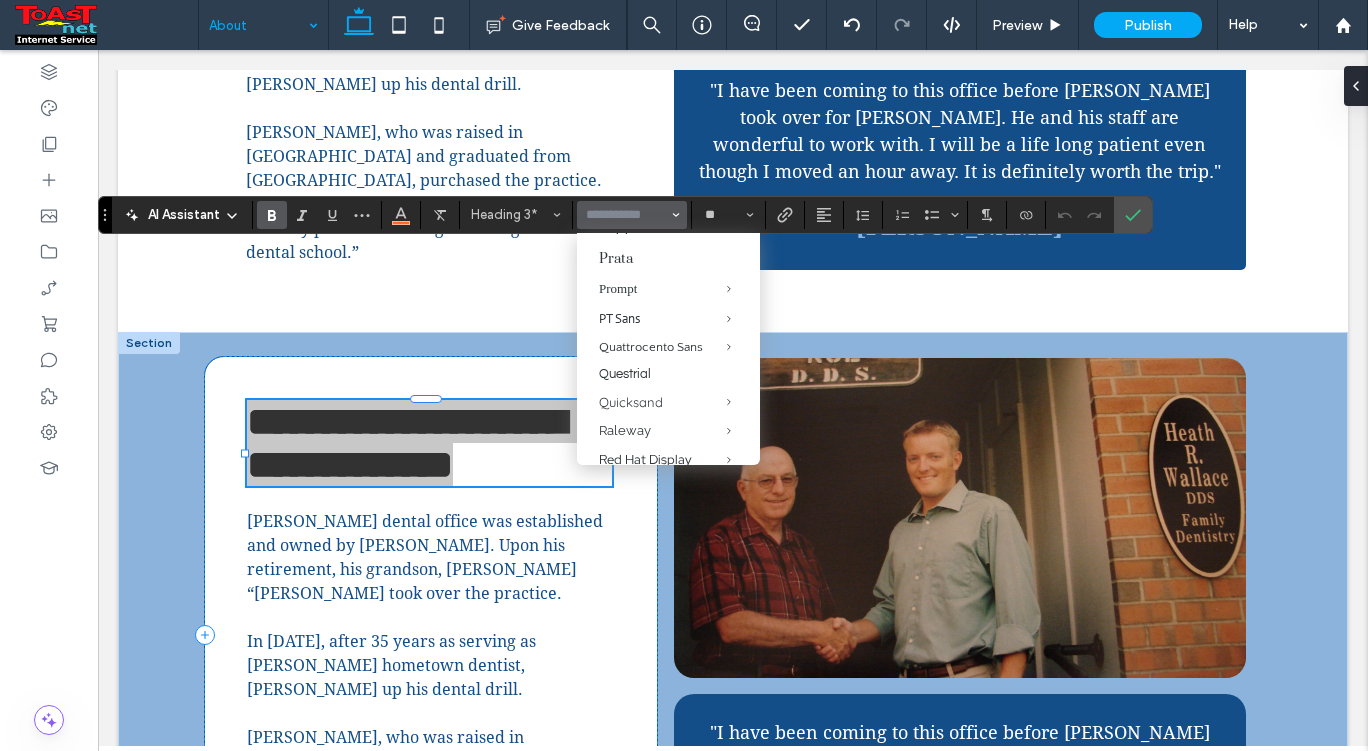 scroll, scrollTop: 1394, scrollLeft: 0, axis: vertical 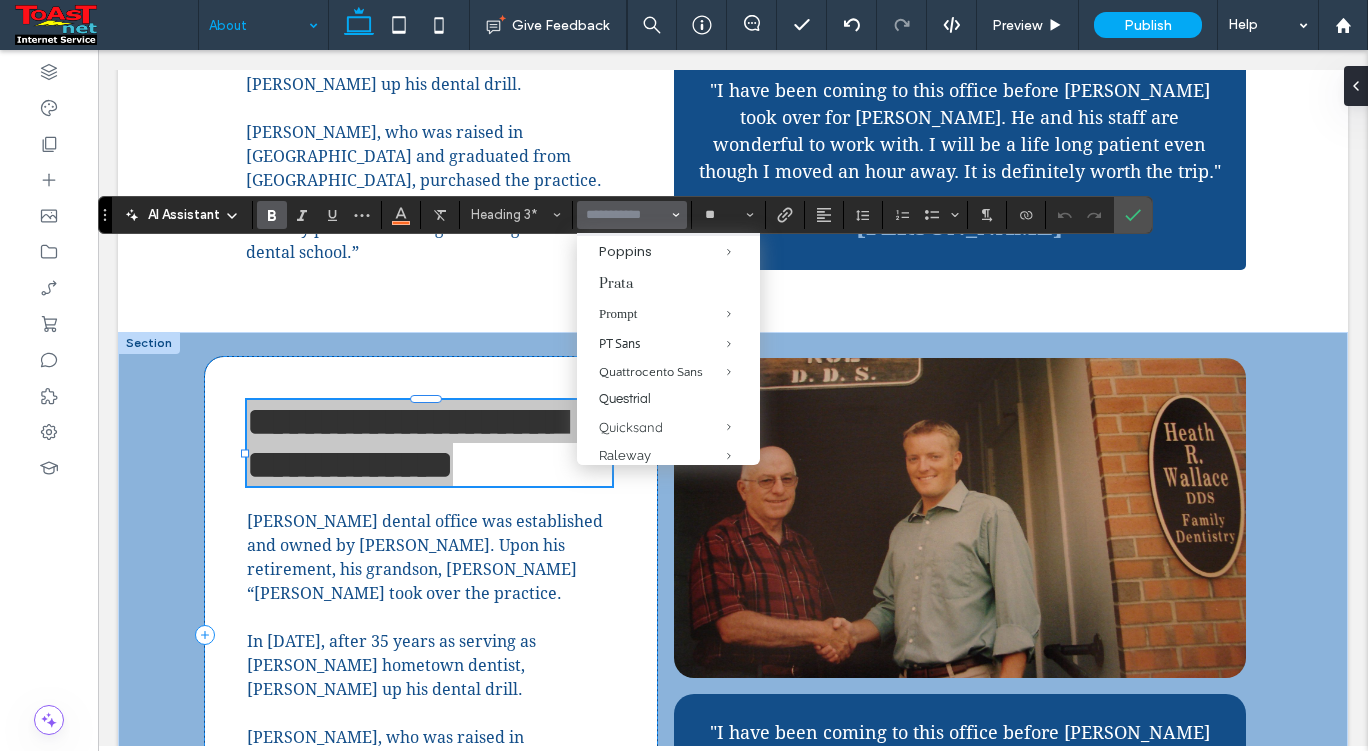 click on "Playfair Display" at bounding box center (668, 220) 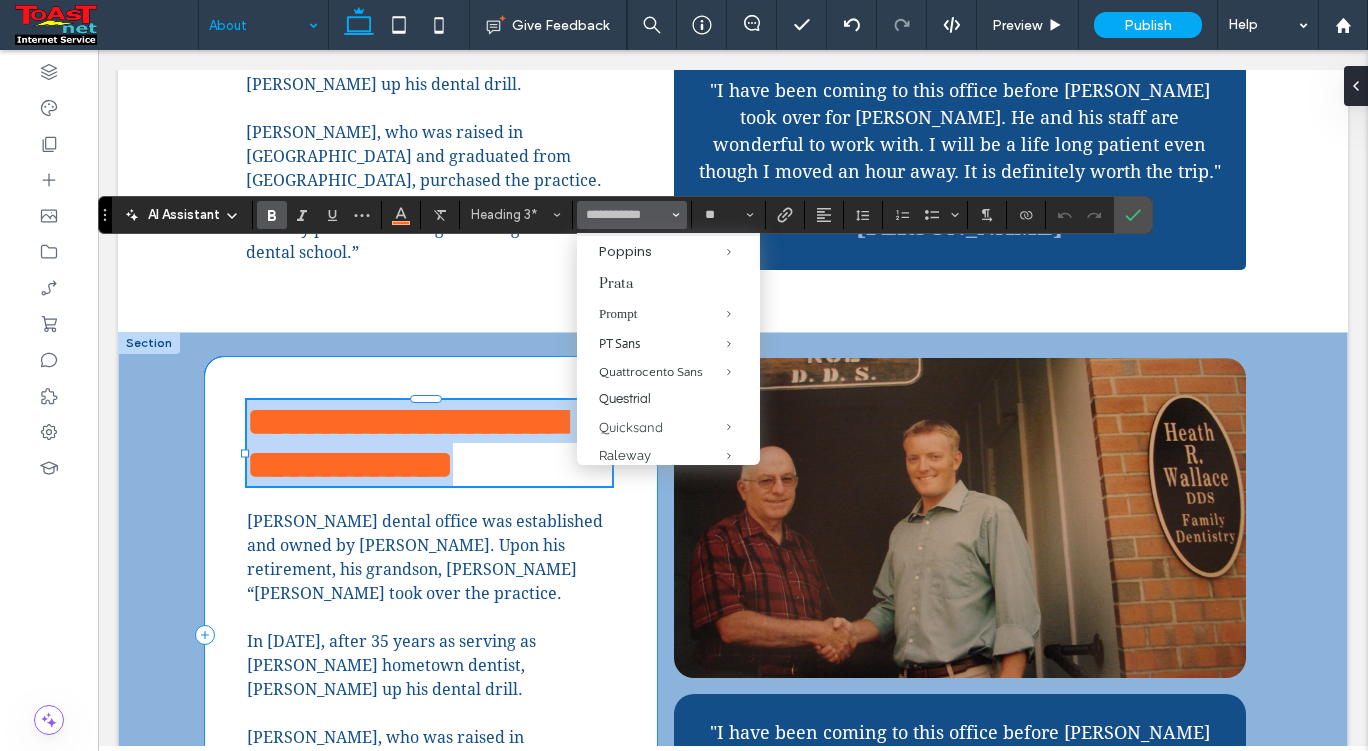 type on "**********" 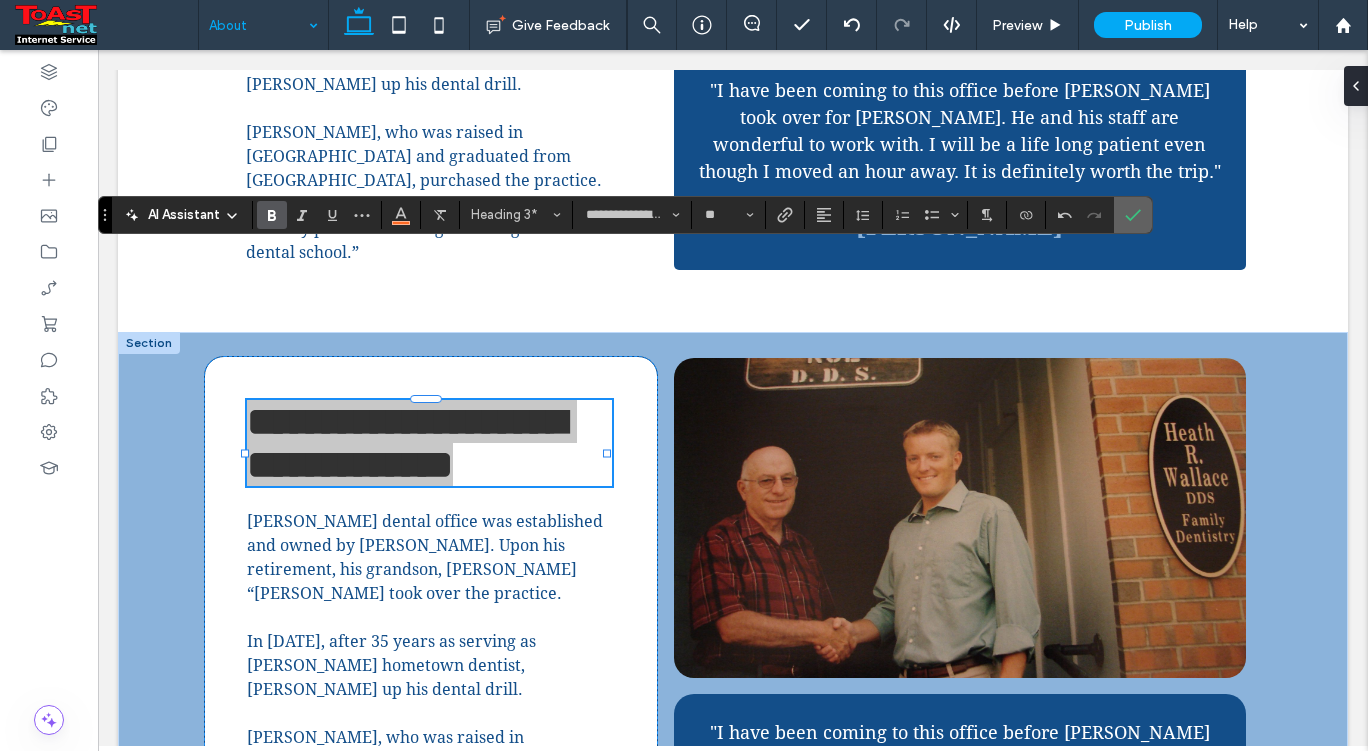 click at bounding box center [1133, 215] 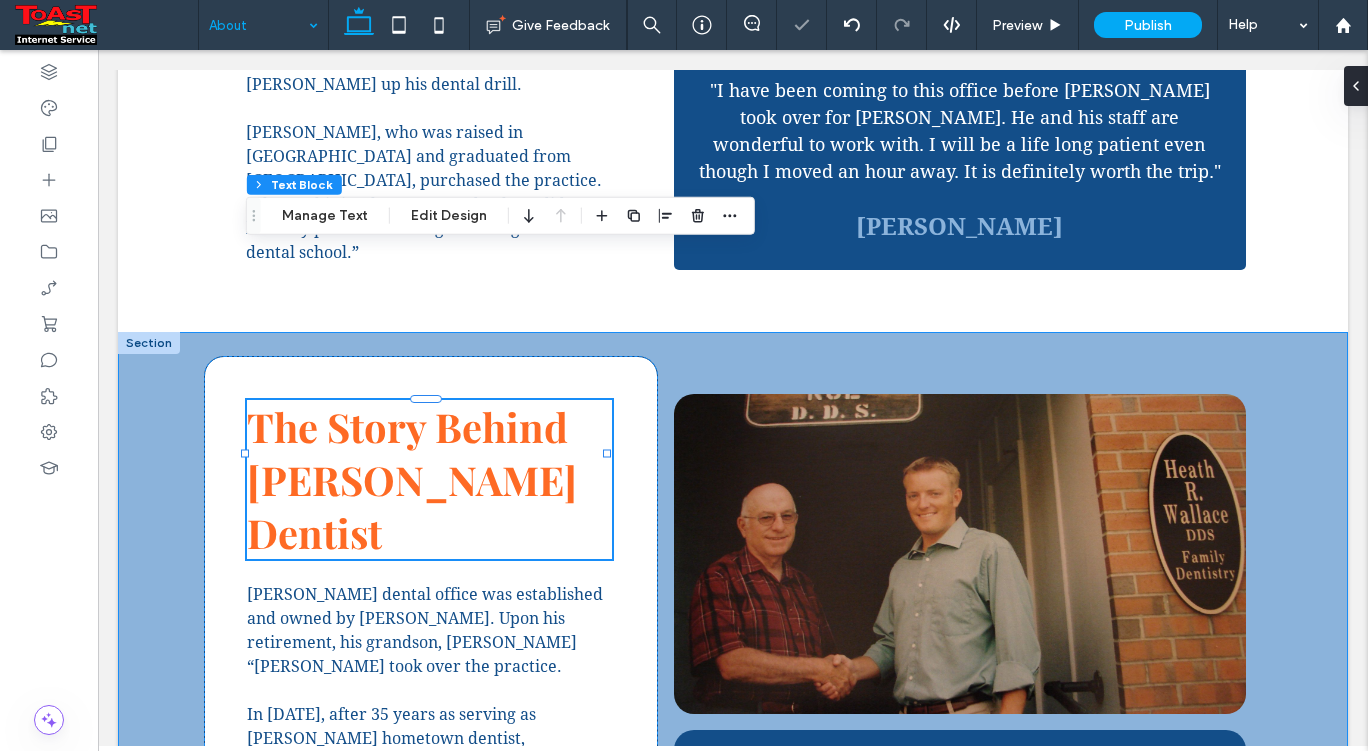 click on ""I have been coming to this office before [PERSON_NAME] took over for [PERSON_NAME]. He and his staff are wonderful to work with. I will be a life long patient even though I moved an hour away. It is definitely worth the trip." [PERSON_NAME]
The Story Behind [PERSON_NAME] Dentist
Weston’s dental office was established and owned by [PERSON_NAME]. Upon his retirement, his grandson, [PERSON_NAME] “[PERSON_NAME] took over the practice. In [DATE], after 35 years as serving as [PERSON_NAME] hometown dentist, [PERSON_NAME] up his dental drill. [PERSON_NAME], who was raised in [GEOGRAPHIC_DATA] and graduated from [GEOGRAPHIC_DATA], purchased the practice. “I knew this is where I wanted to be. I didn’t look any place else after graduating from dental school.”" at bounding box center (733, 671) 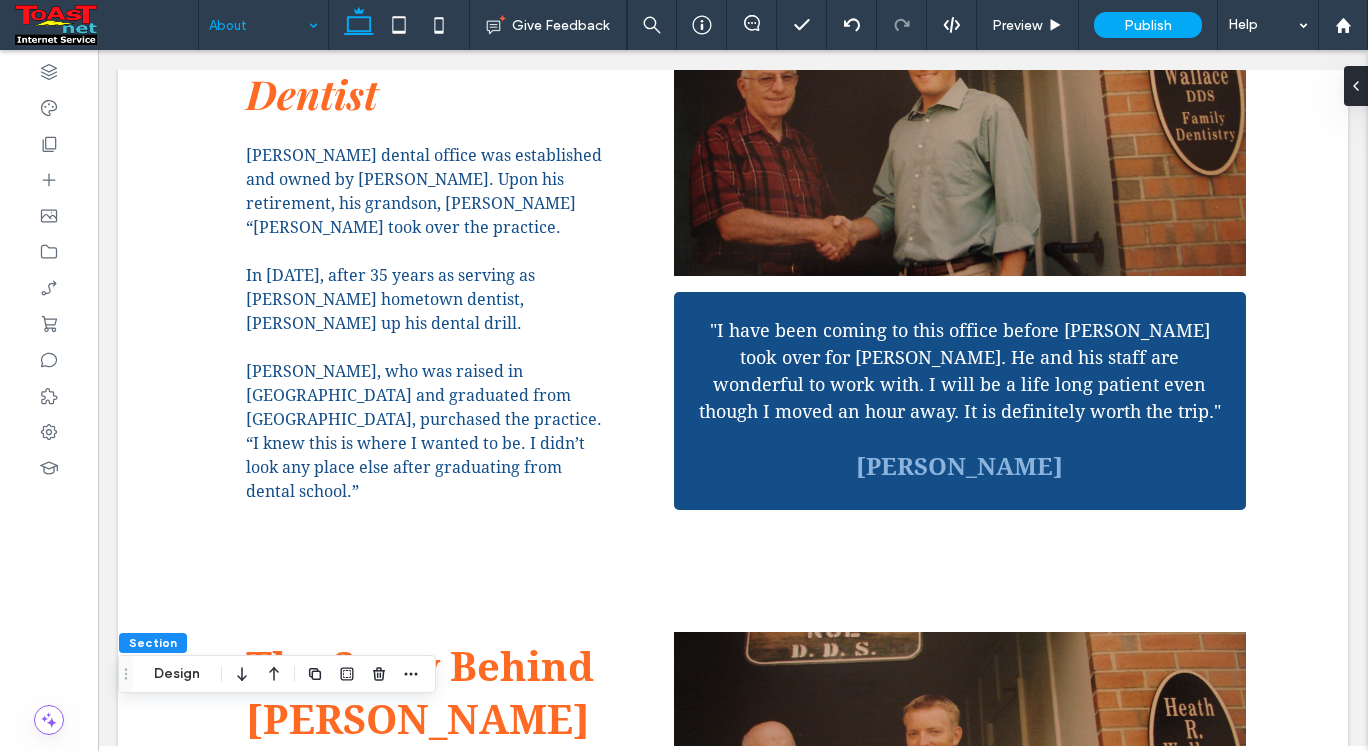 scroll, scrollTop: 0, scrollLeft: 0, axis: both 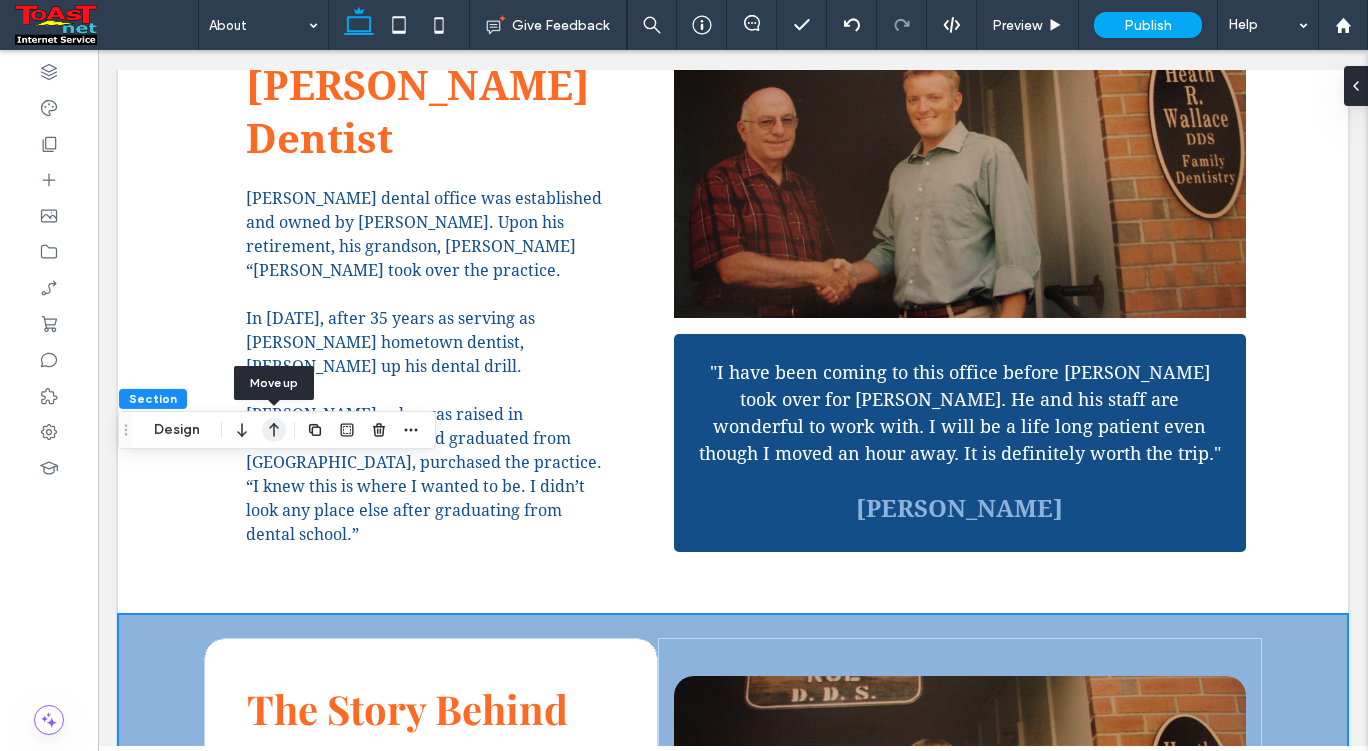 click 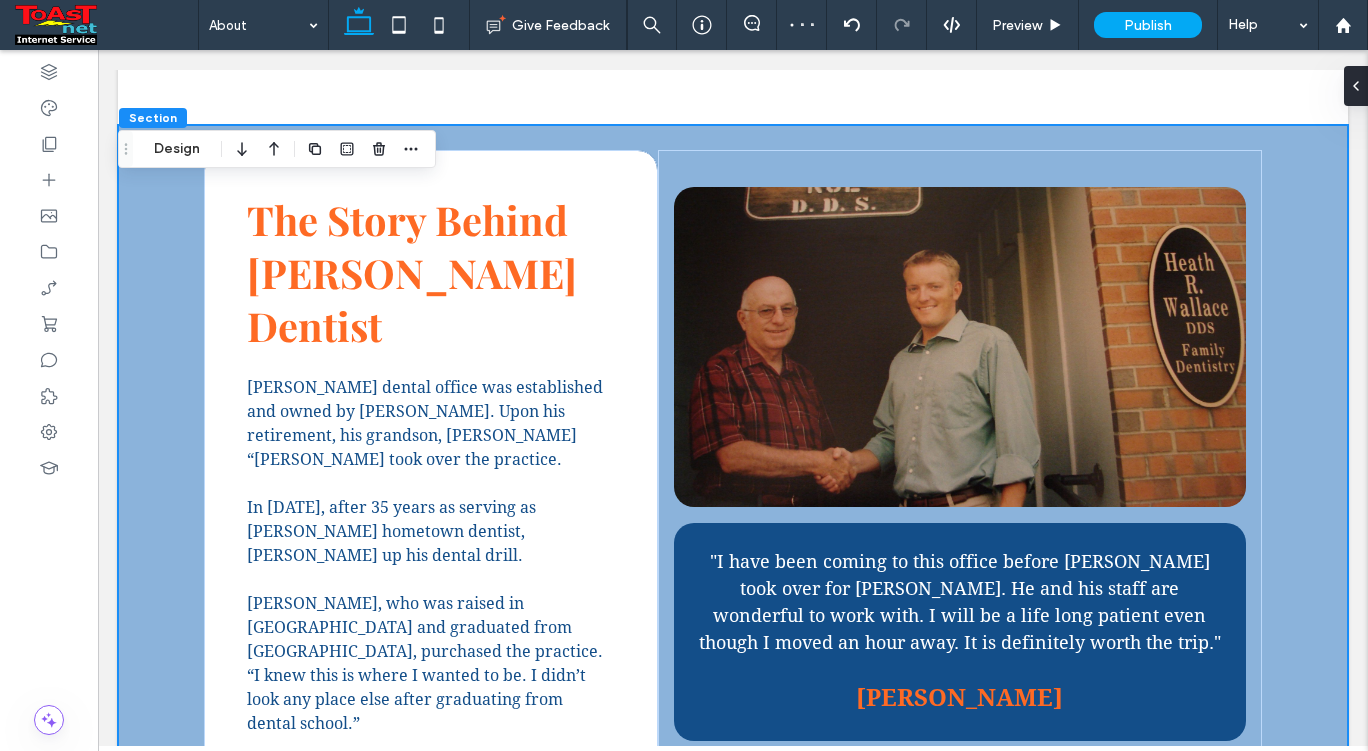 scroll, scrollTop: 731, scrollLeft: 0, axis: vertical 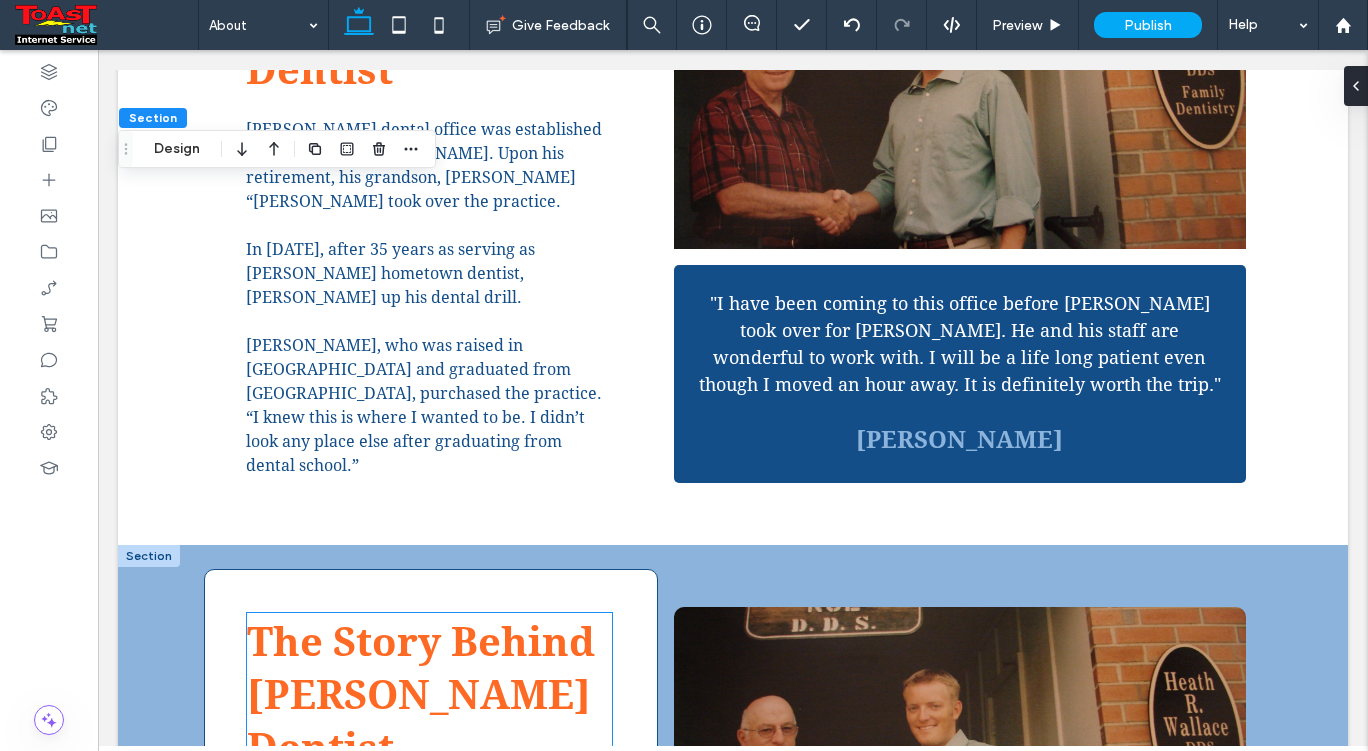 click on "The Story Behind [PERSON_NAME] Dentist" at bounding box center [421, 695] 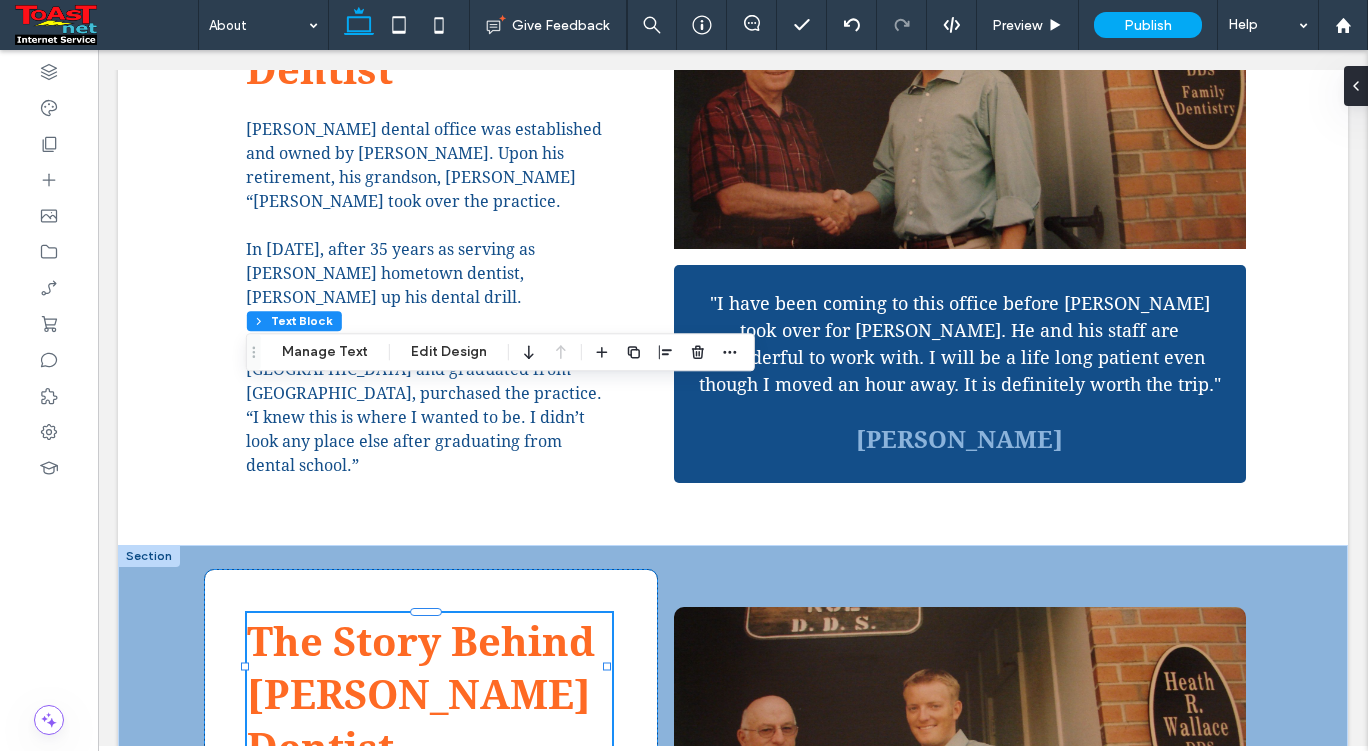 click on "The Story Behind [PERSON_NAME] Dentist" at bounding box center (421, 695) 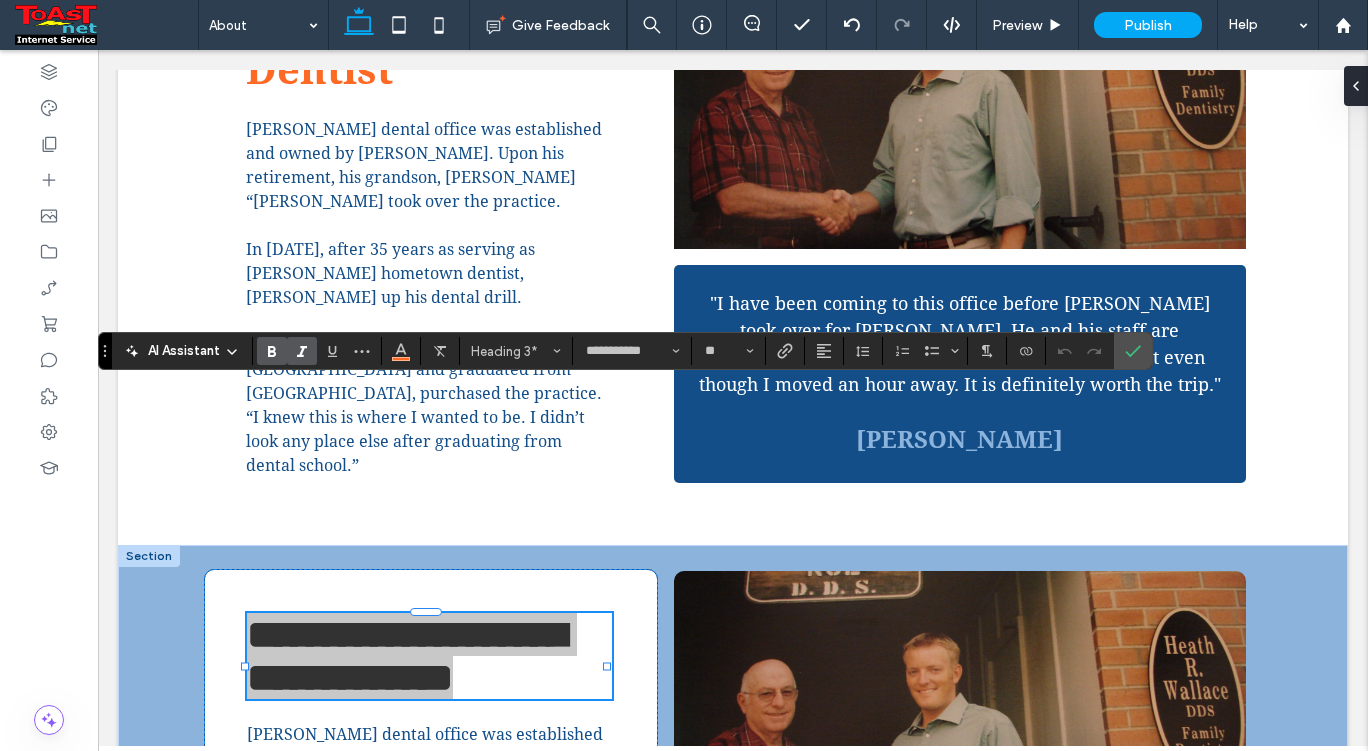 click 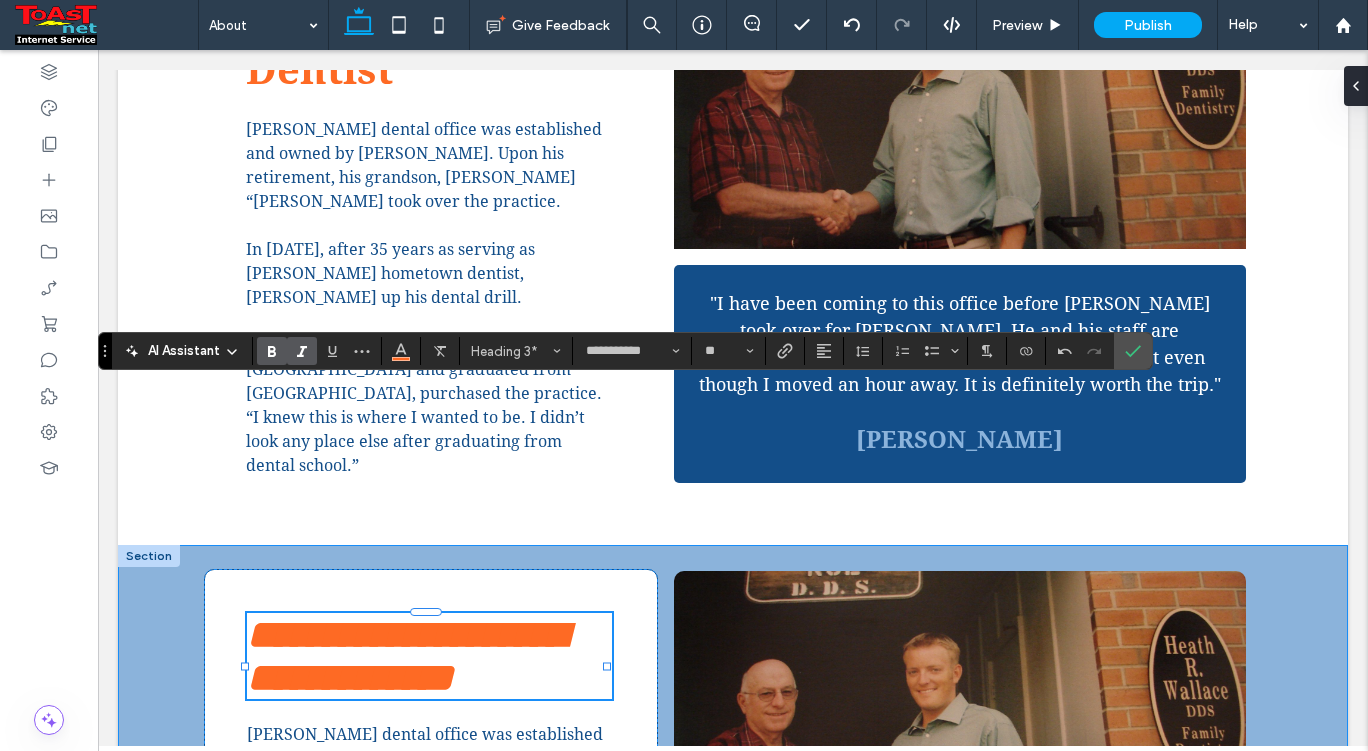 click on "**********" at bounding box center [733, 848] 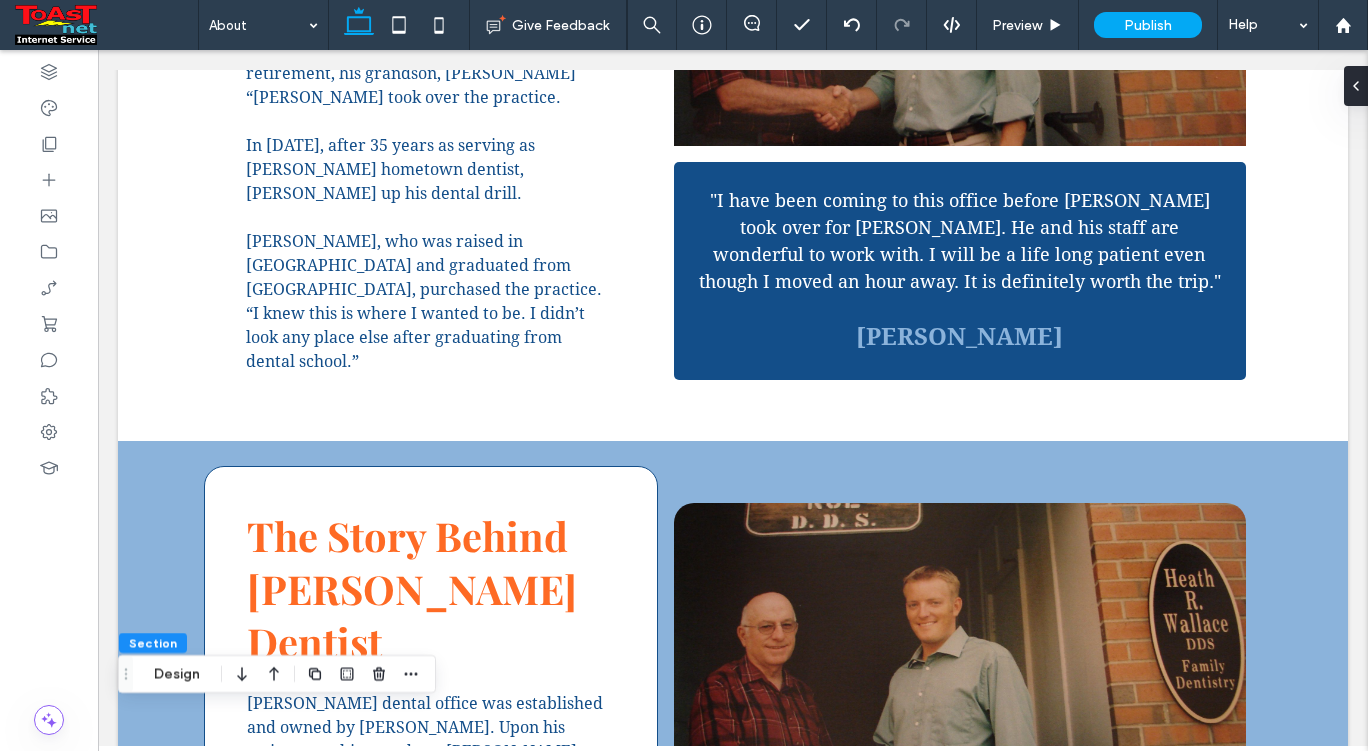 scroll, scrollTop: 0, scrollLeft: 0, axis: both 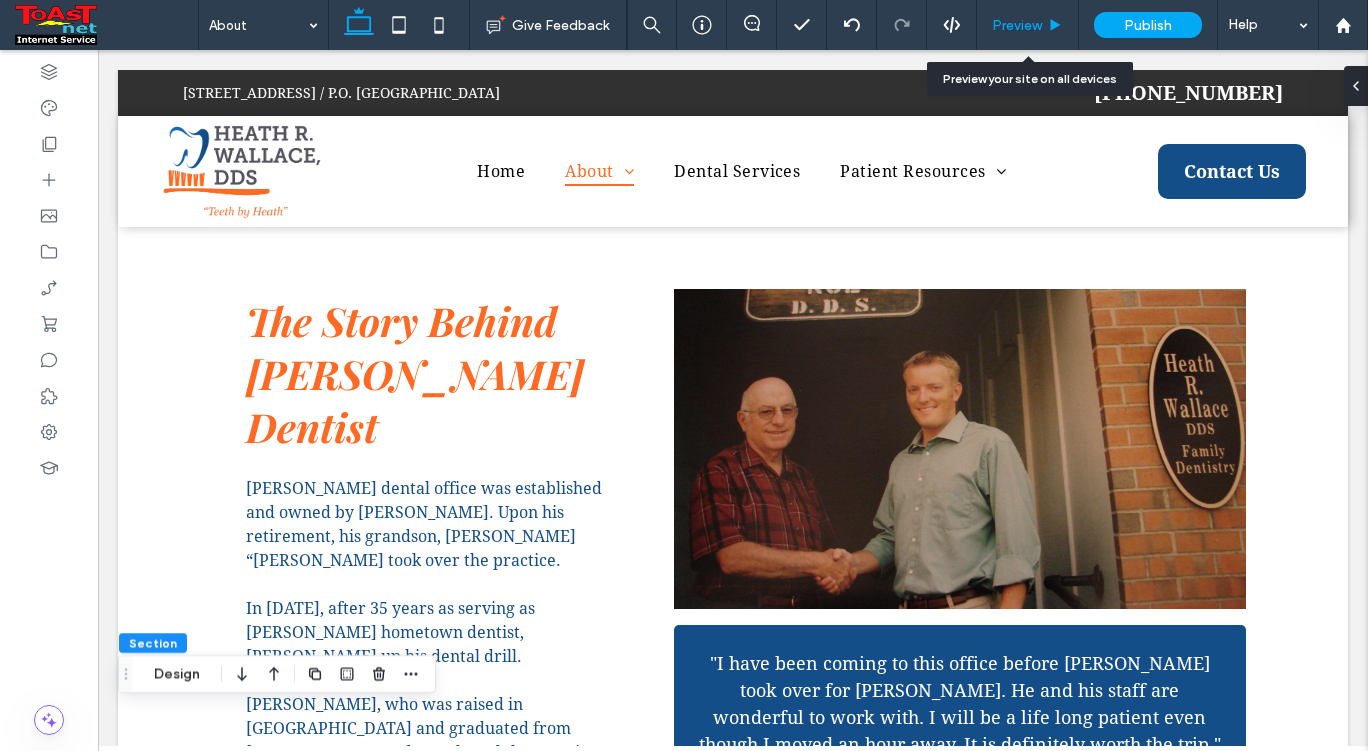 click on "Preview" at bounding box center [1017, 25] 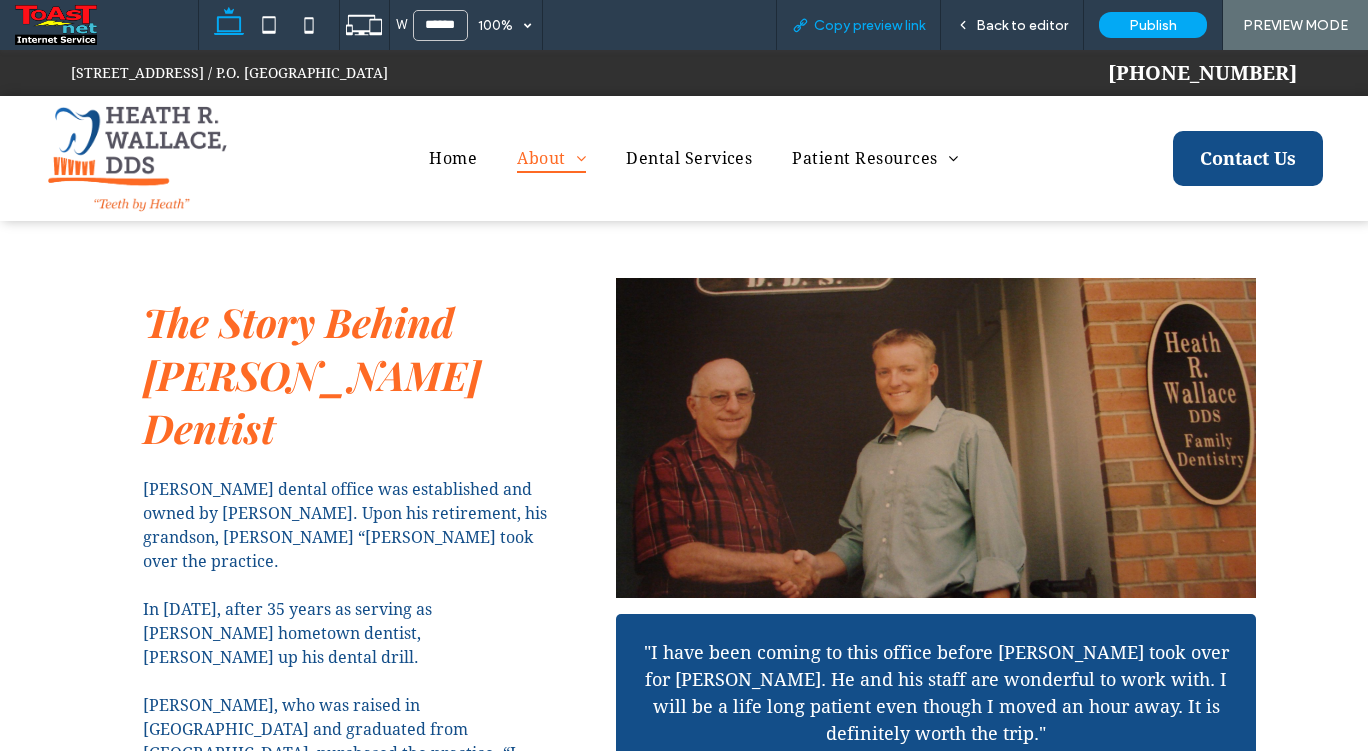 click on "Copy preview link" at bounding box center (858, 25) 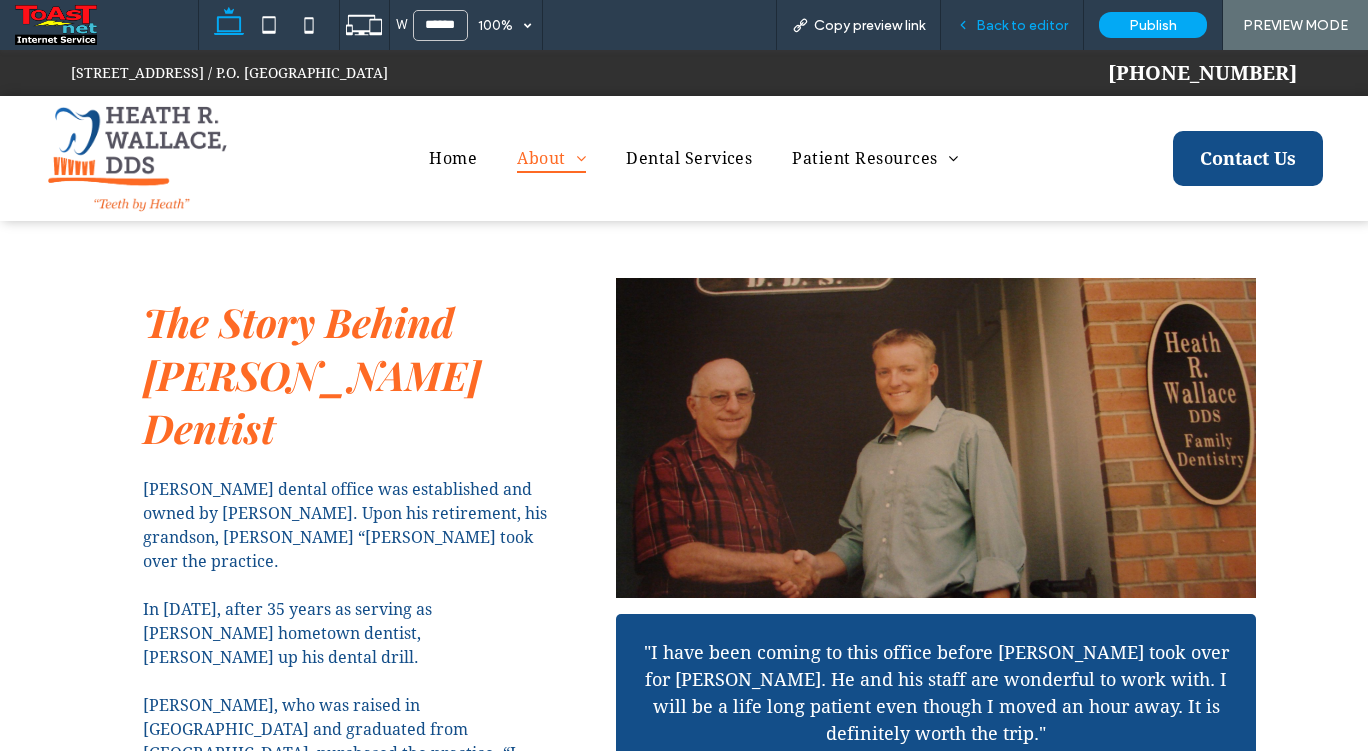 click on "Back to editor" at bounding box center [1012, 25] 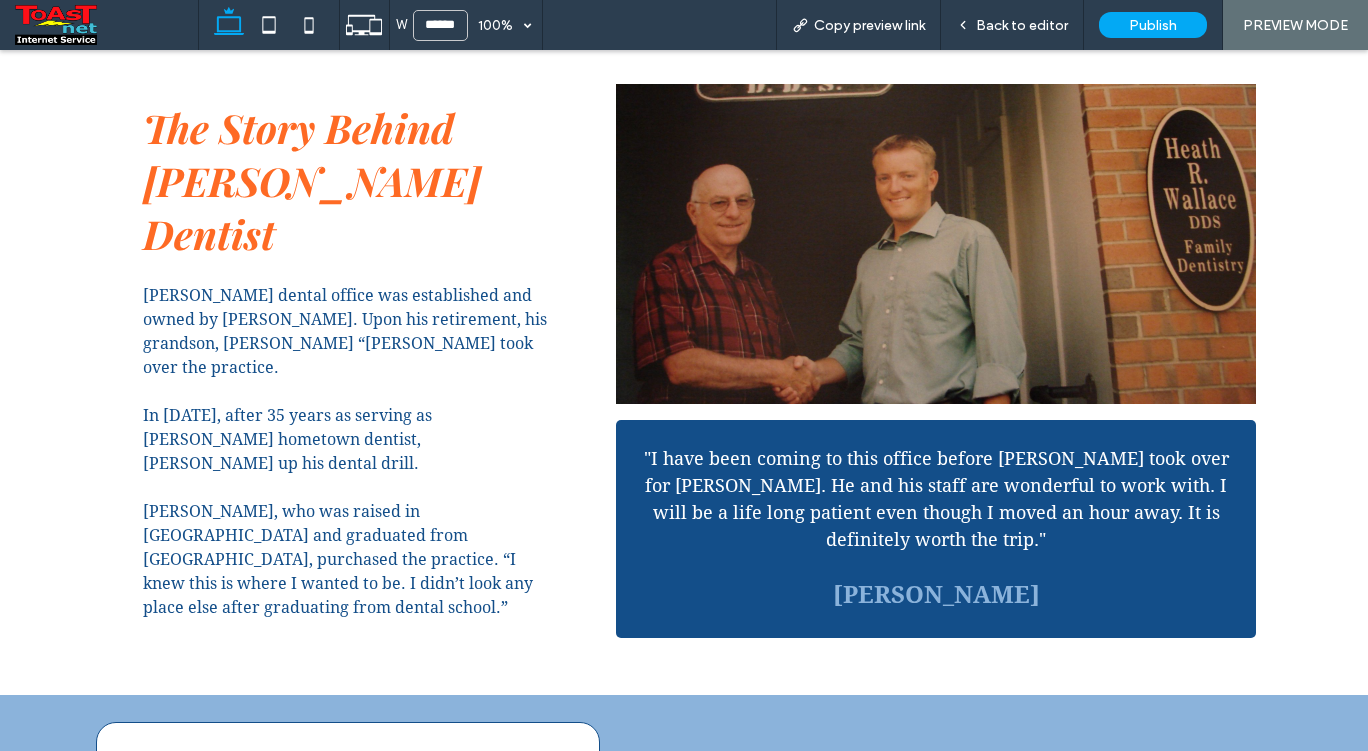 scroll, scrollTop: 0, scrollLeft: 0, axis: both 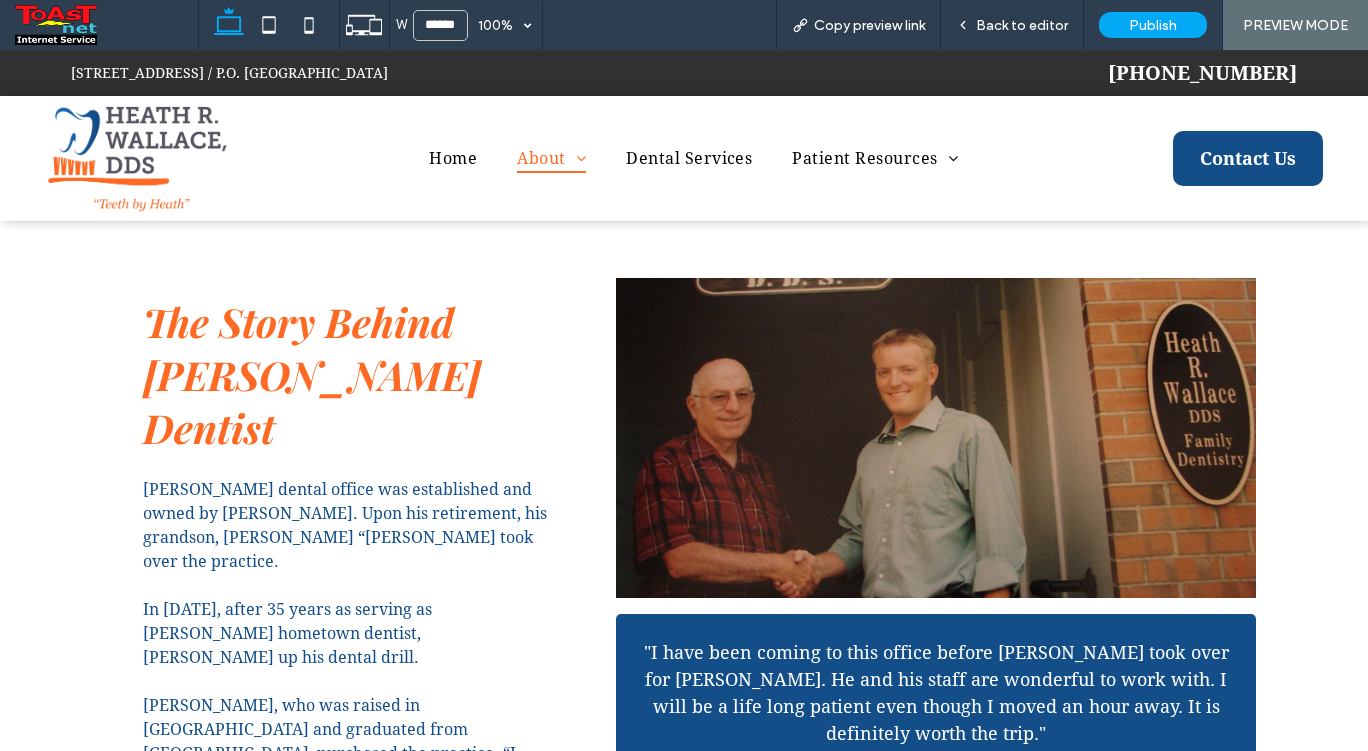 drag, startPoint x: 1358, startPoint y: 93, endPoint x: 1315, endPoint y: 51, distance: 60.108234 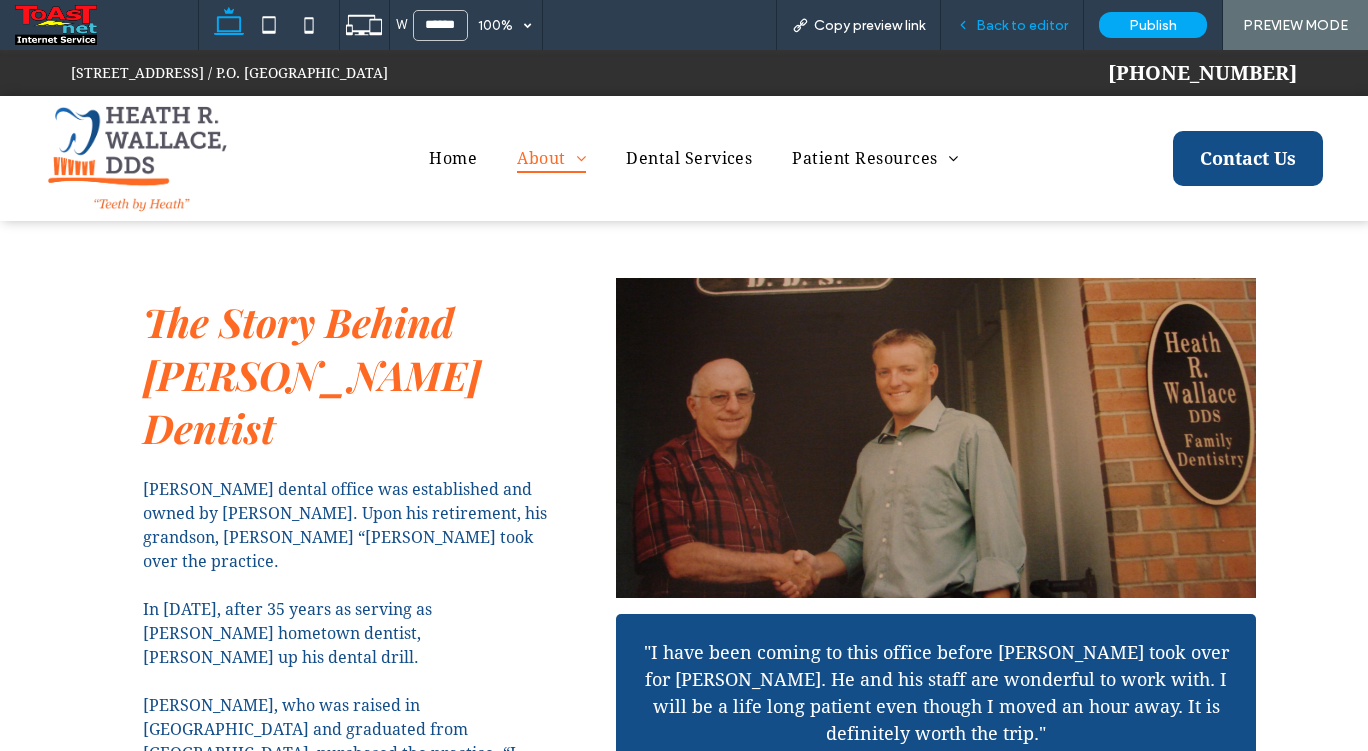 click on "Back to editor" at bounding box center [1022, 25] 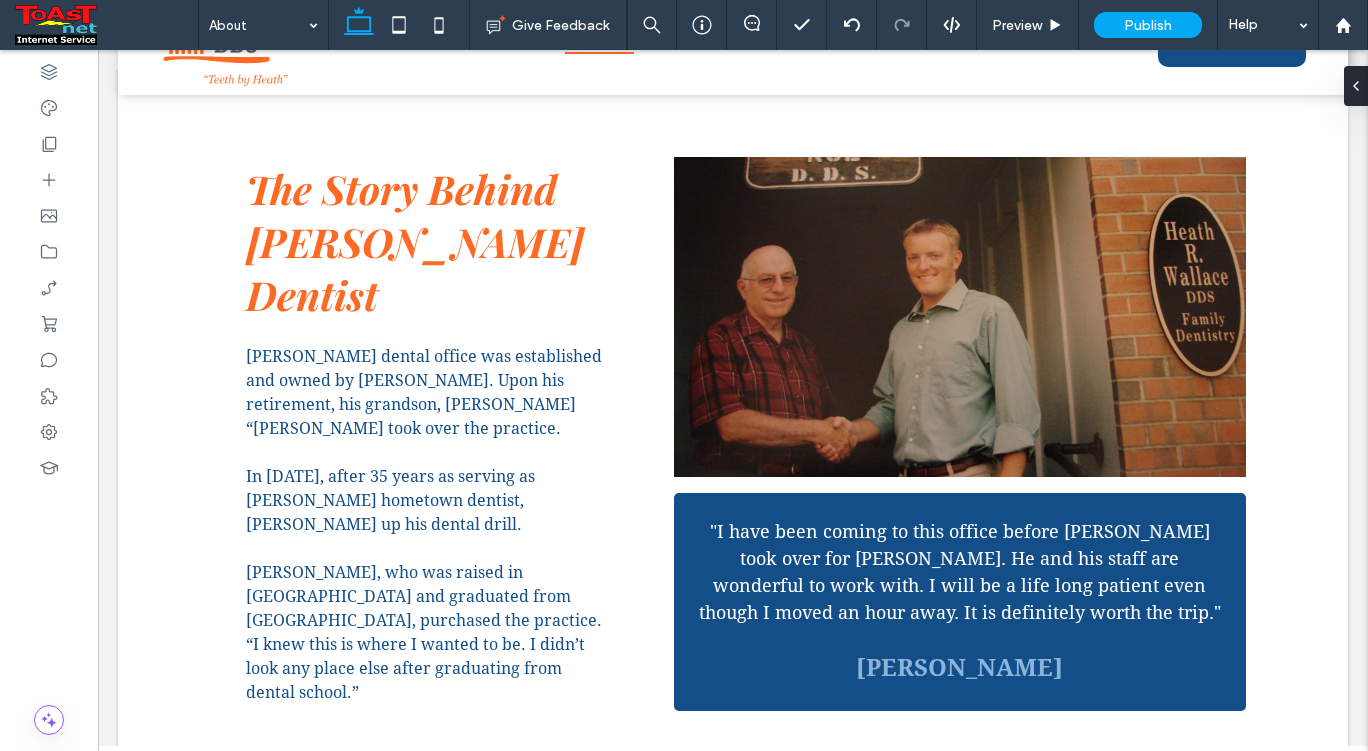 scroll, scrollTop: 0, scrollLeft: 0, axis: both 